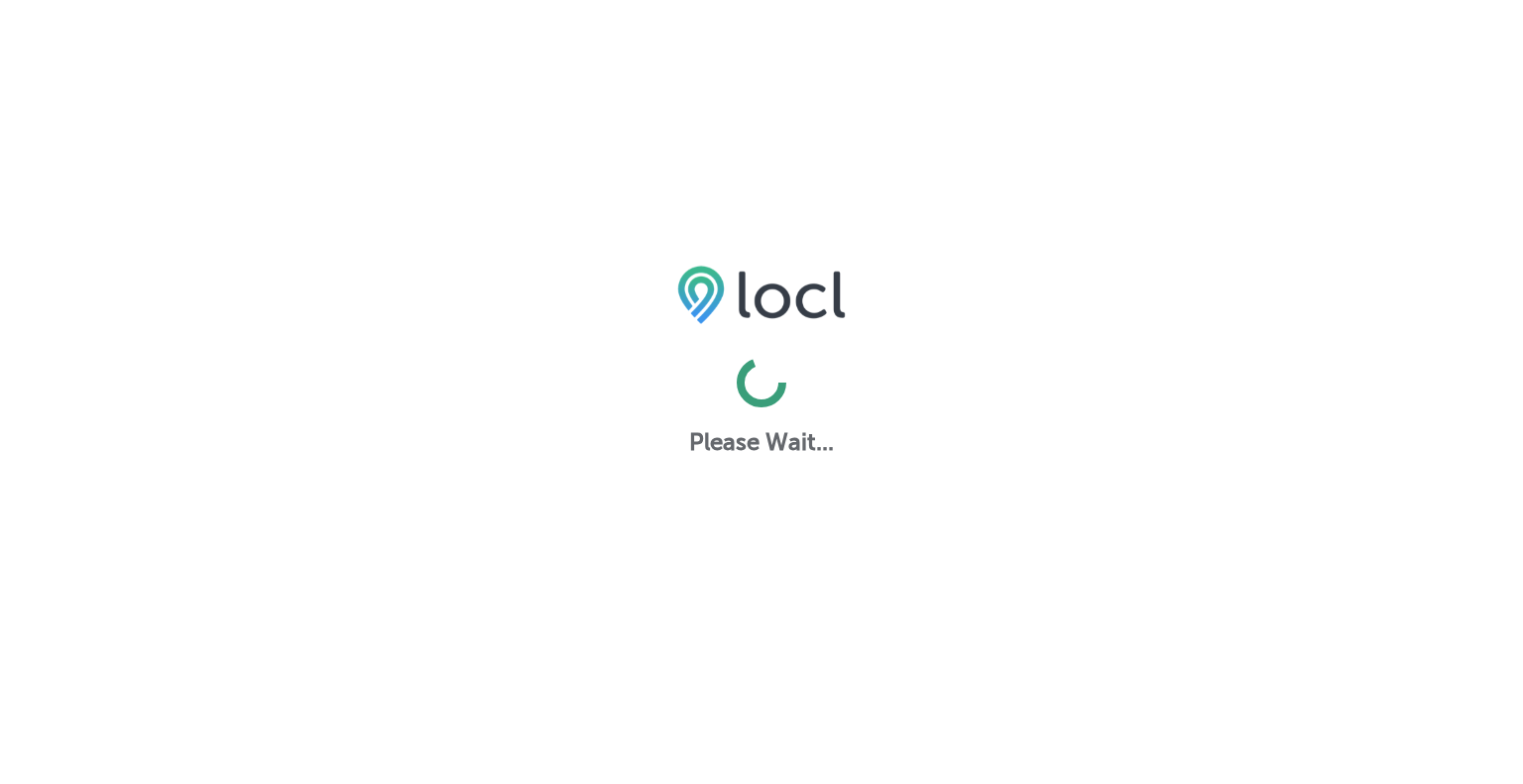 scroll, scrollTop: 0, scrollLeft: 0, axis: both 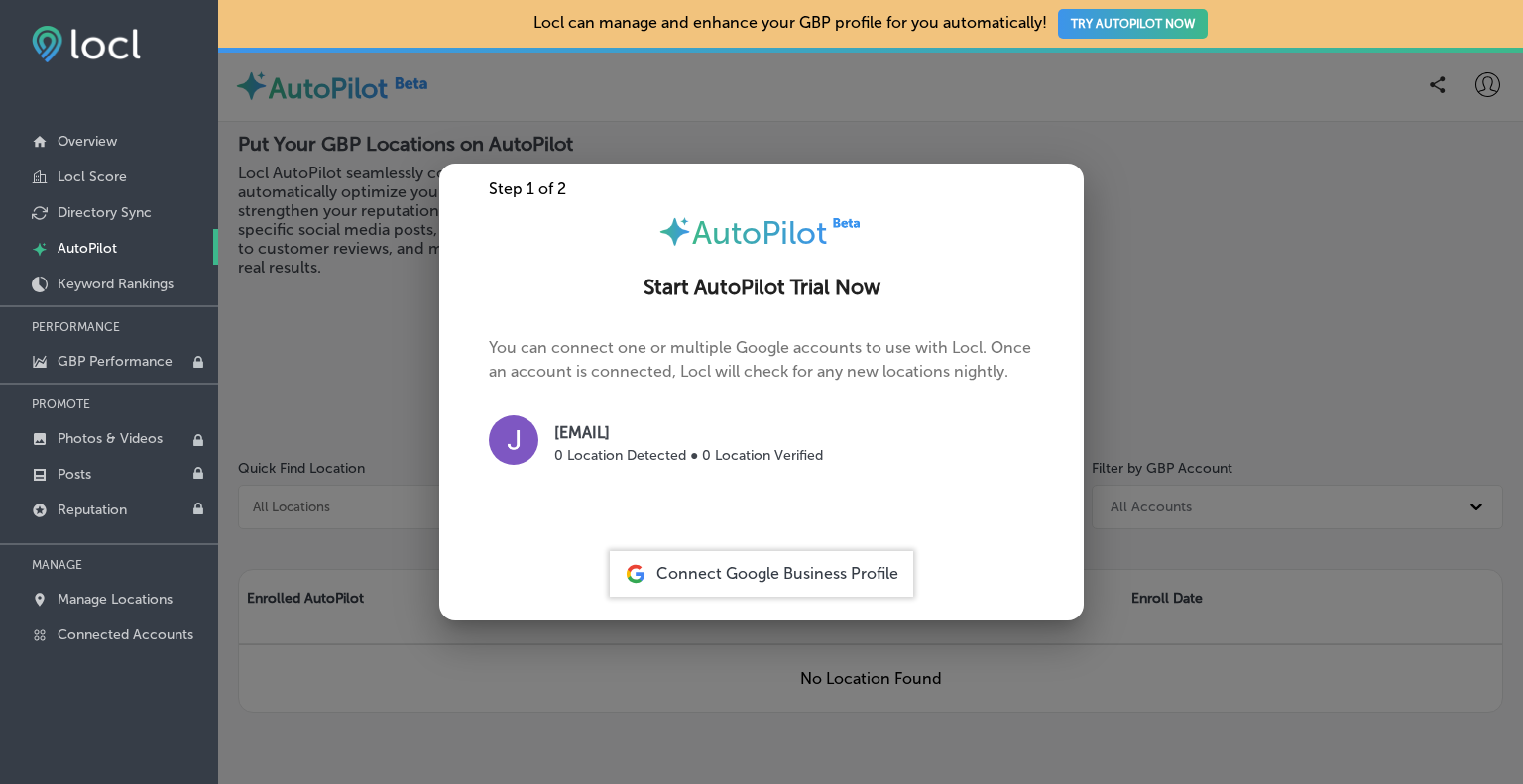 click at bounding box center (762, 392) 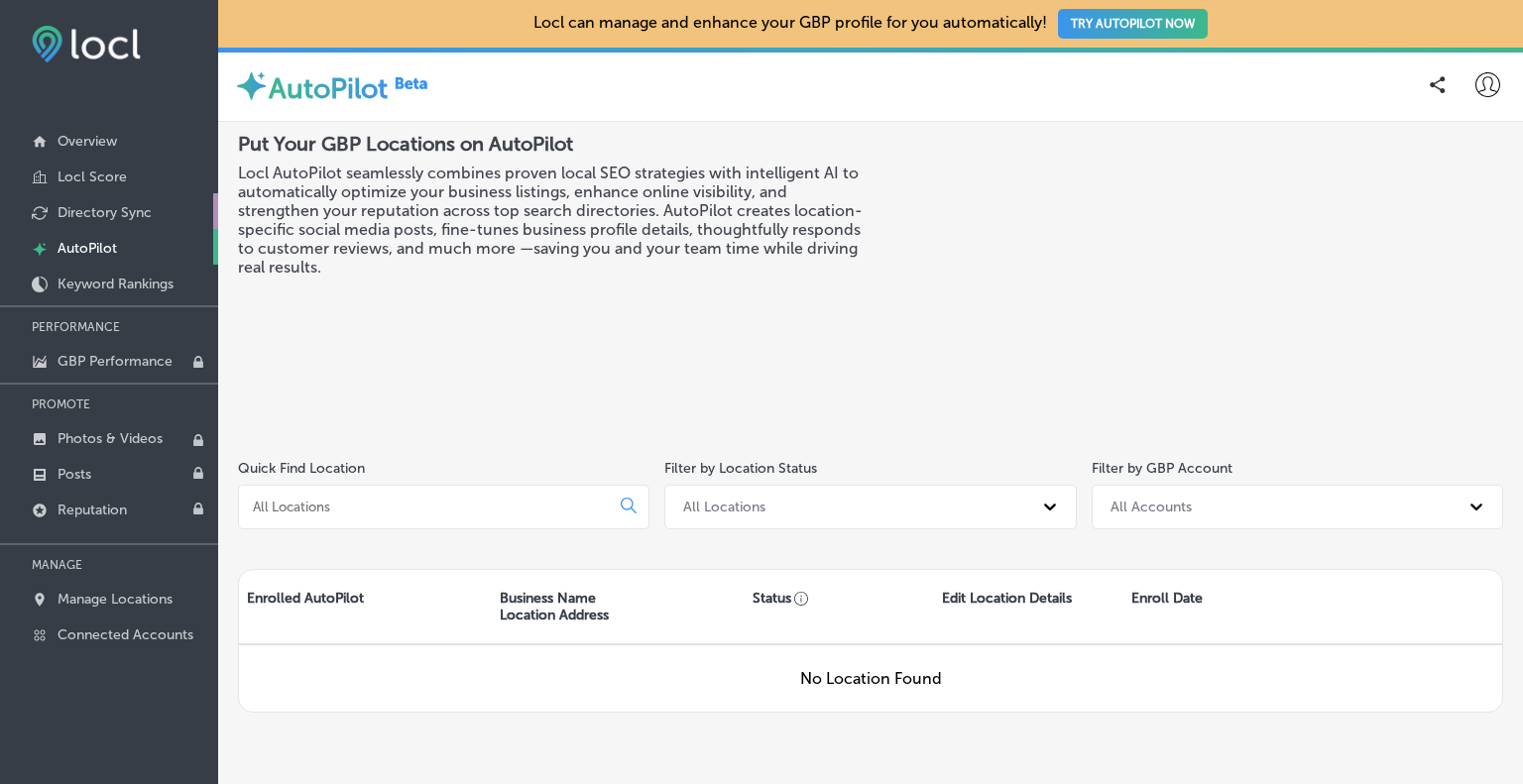click on "Directory Sync" at bounding box center [109, 211] 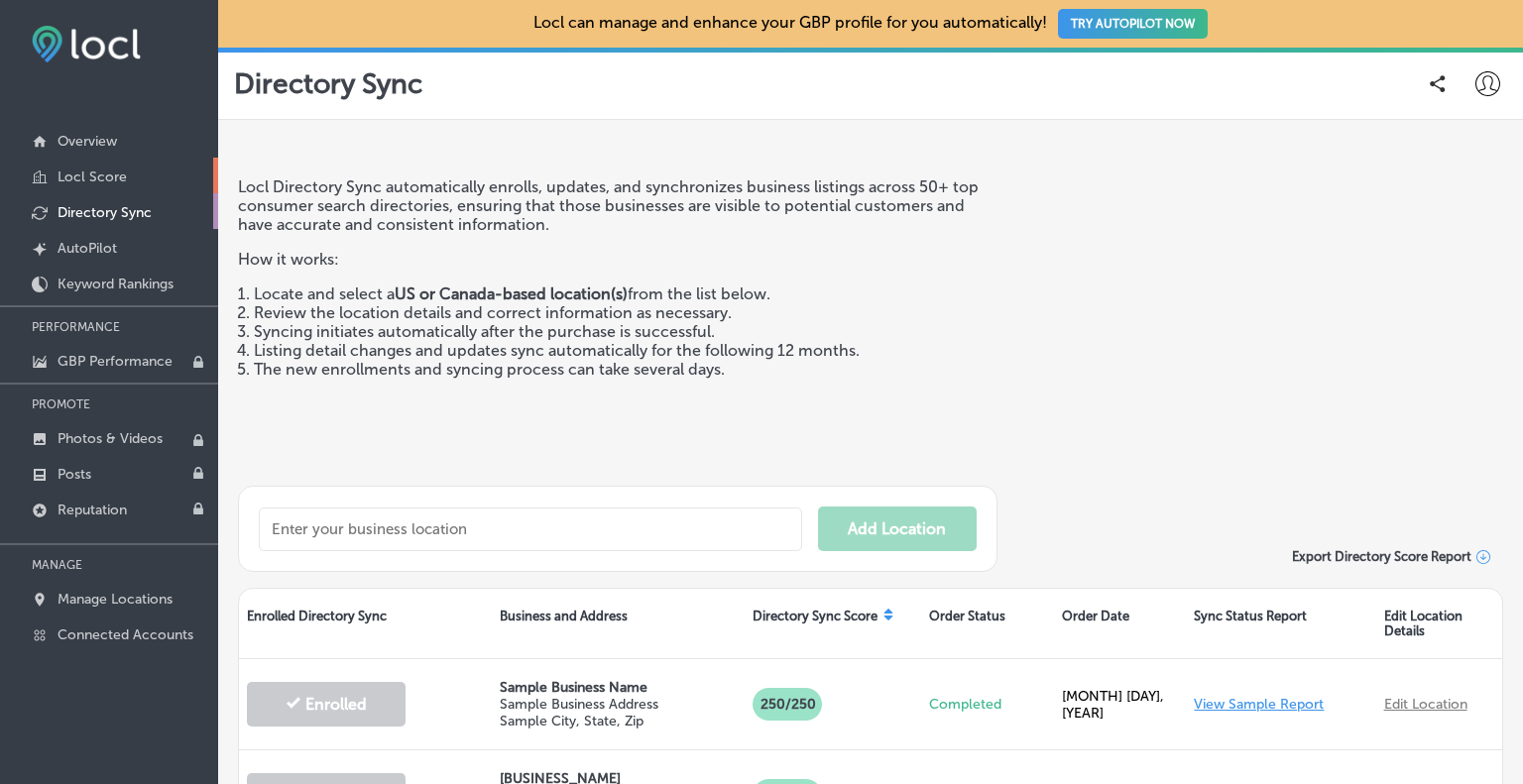 click on "Locl Score" at bounding box center [92, 176] 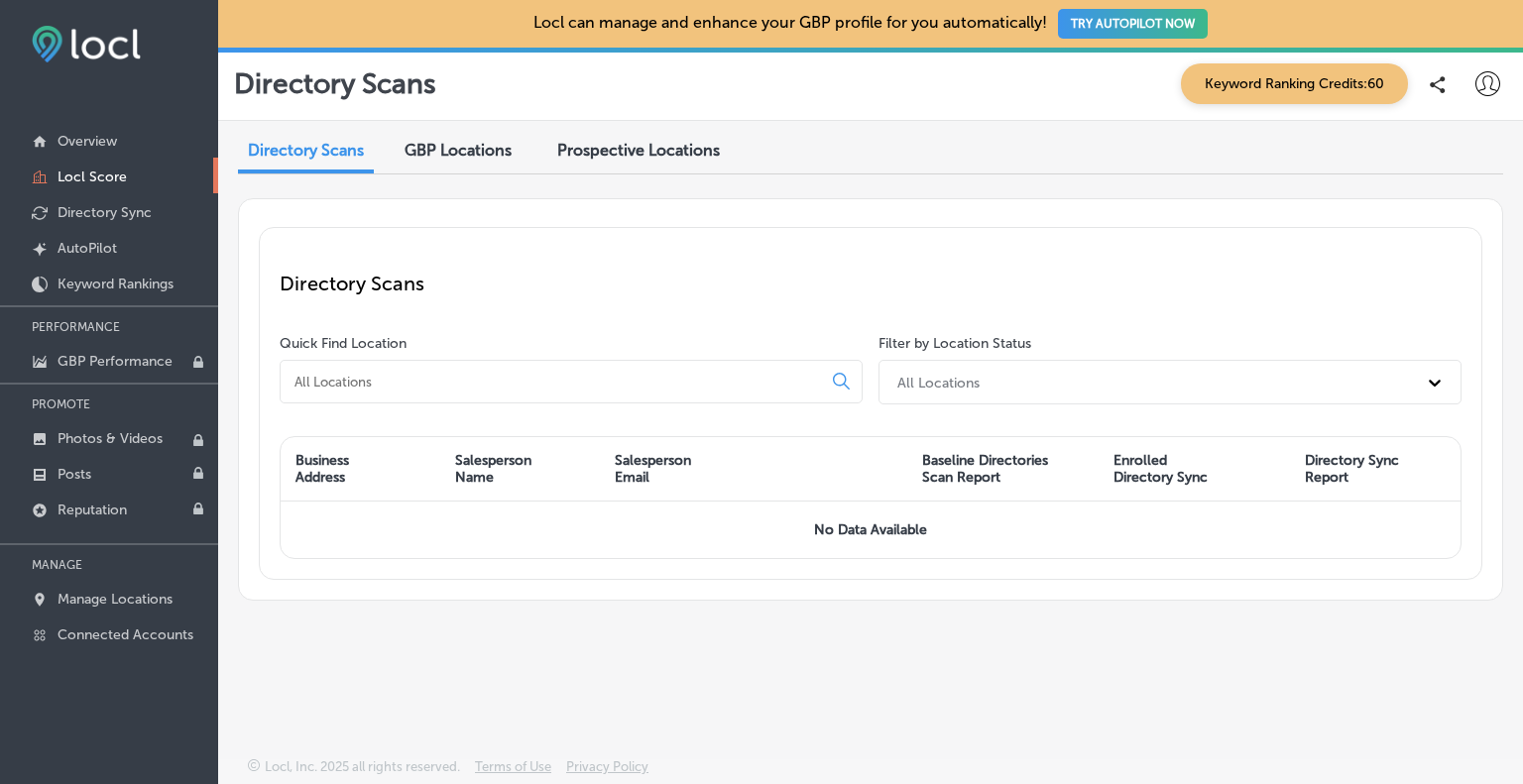 click on "Prospective Locations" at bounding box center (639, 150) 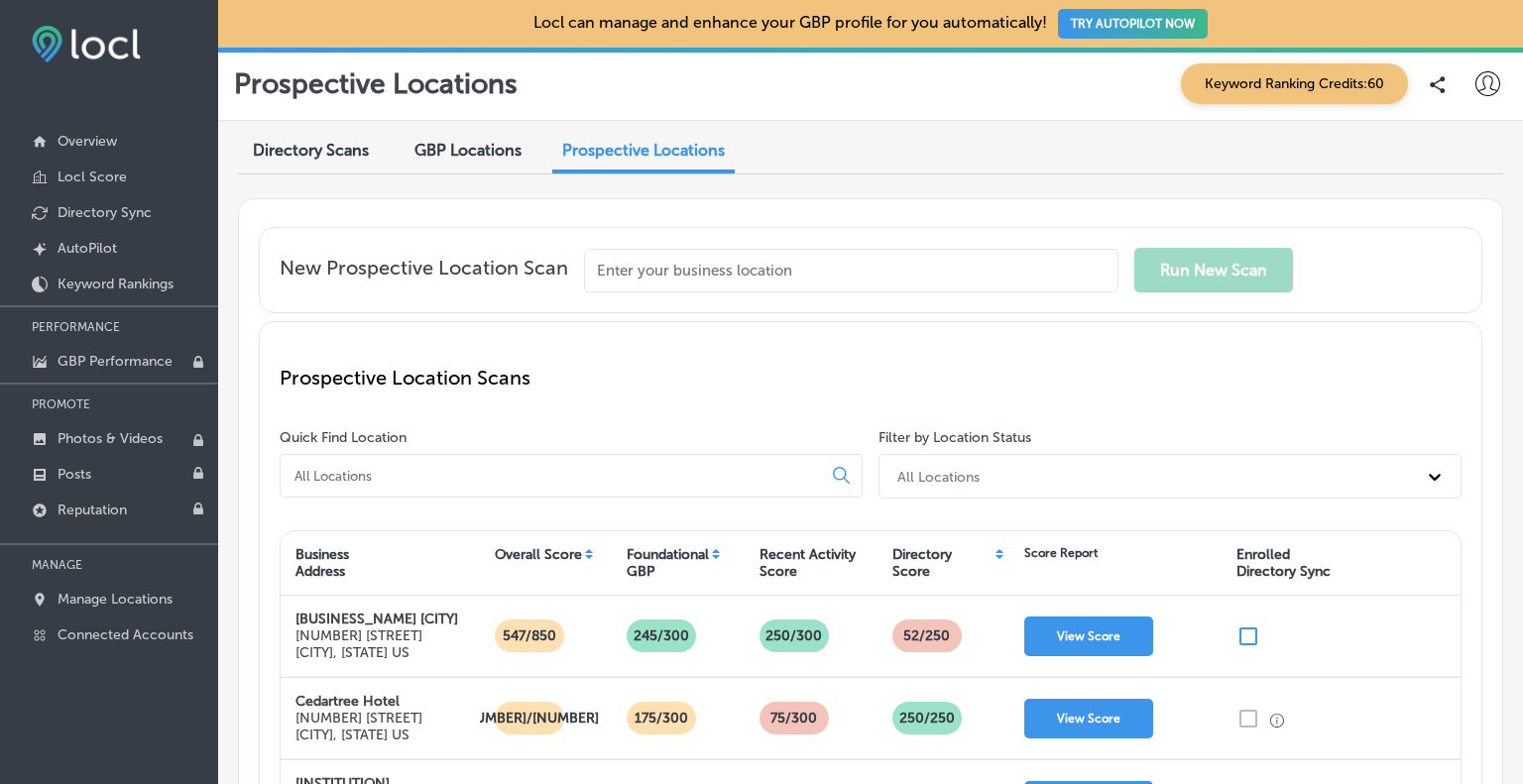 click at bounding box center [851, 271] 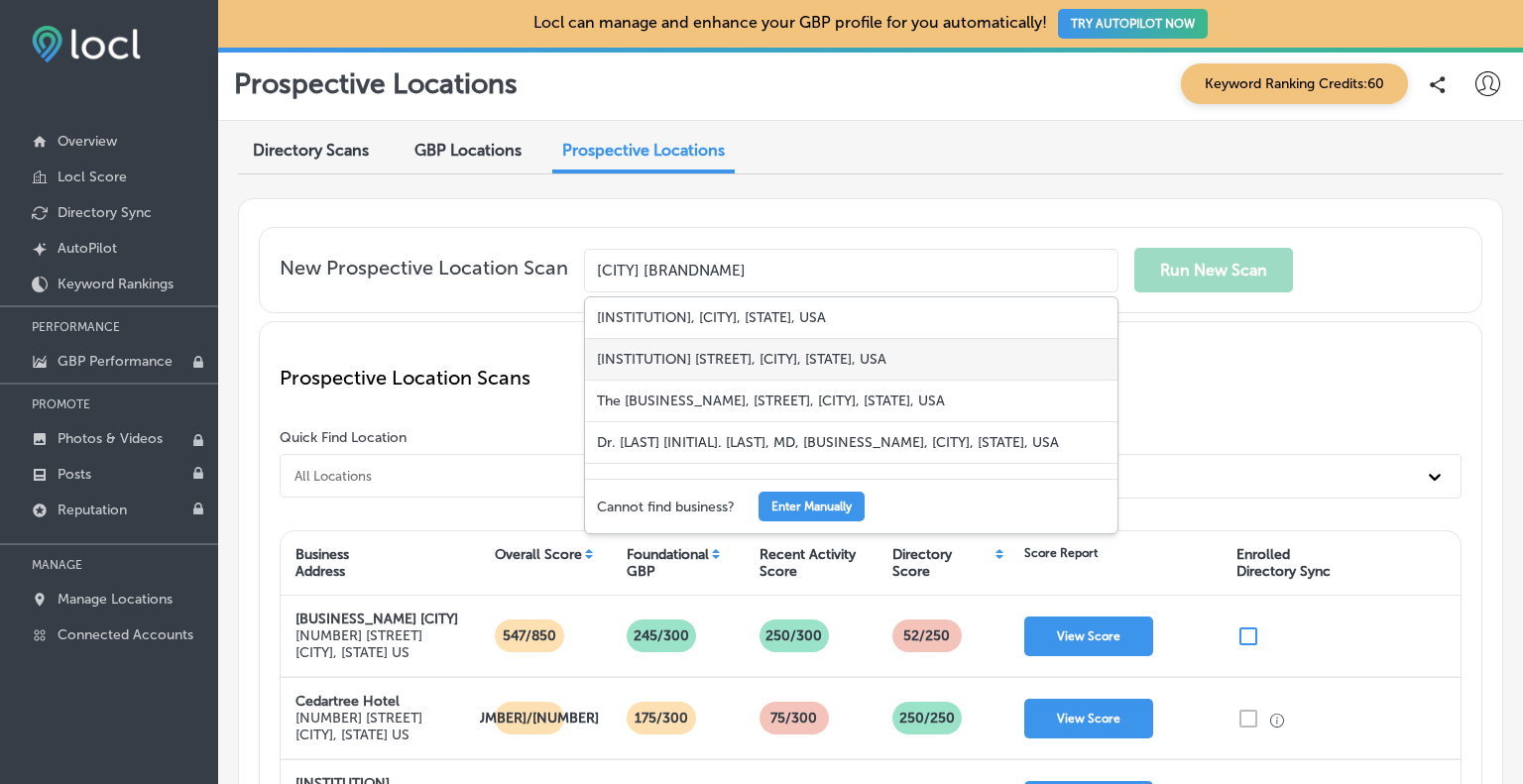 click on "[INSTITUTION] [STREET], [CITY], [STATE], USA" at bounding box center [851, 360] 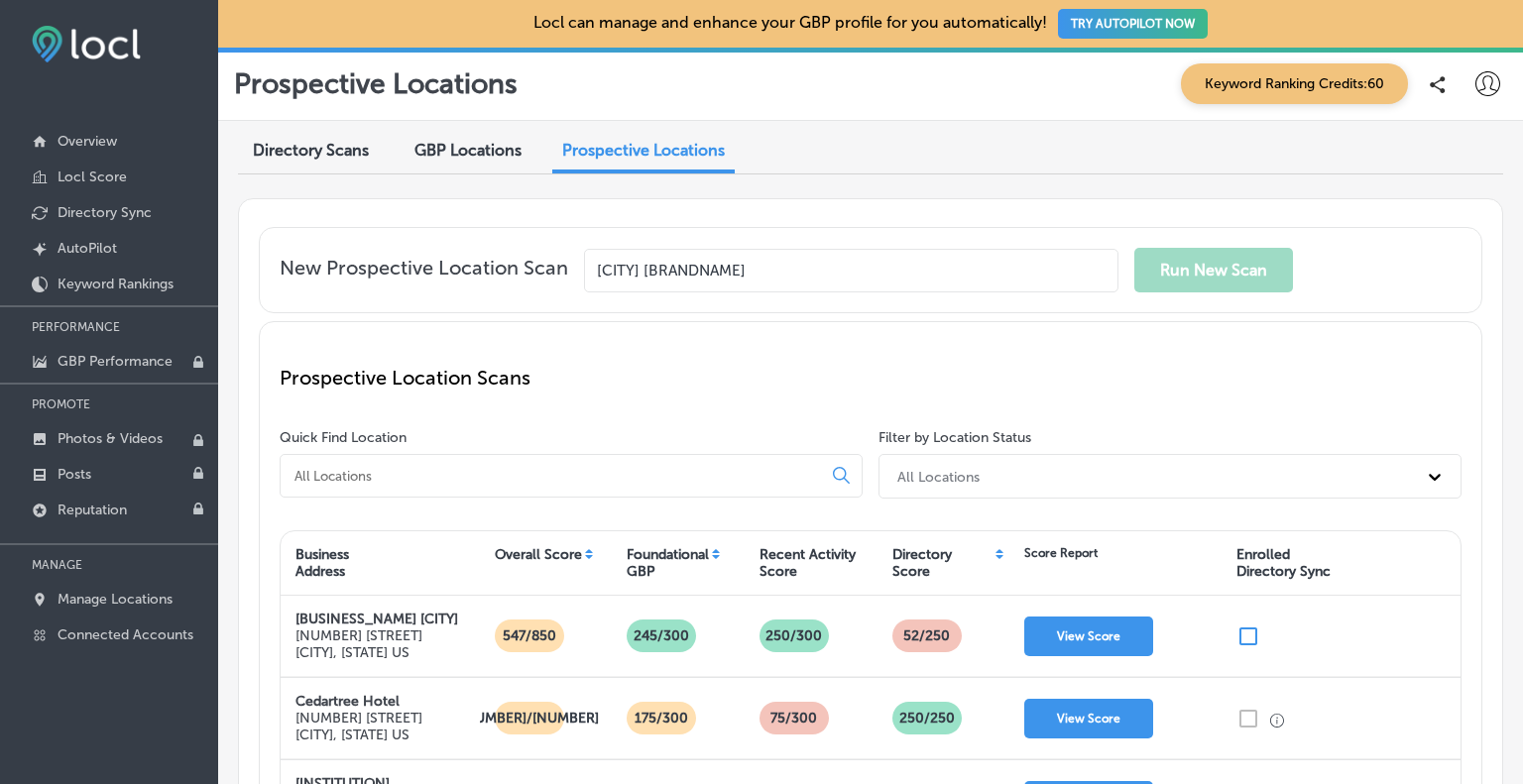 type on "[INSTITUTION] [STREET], [CITY], [STATE], USA" 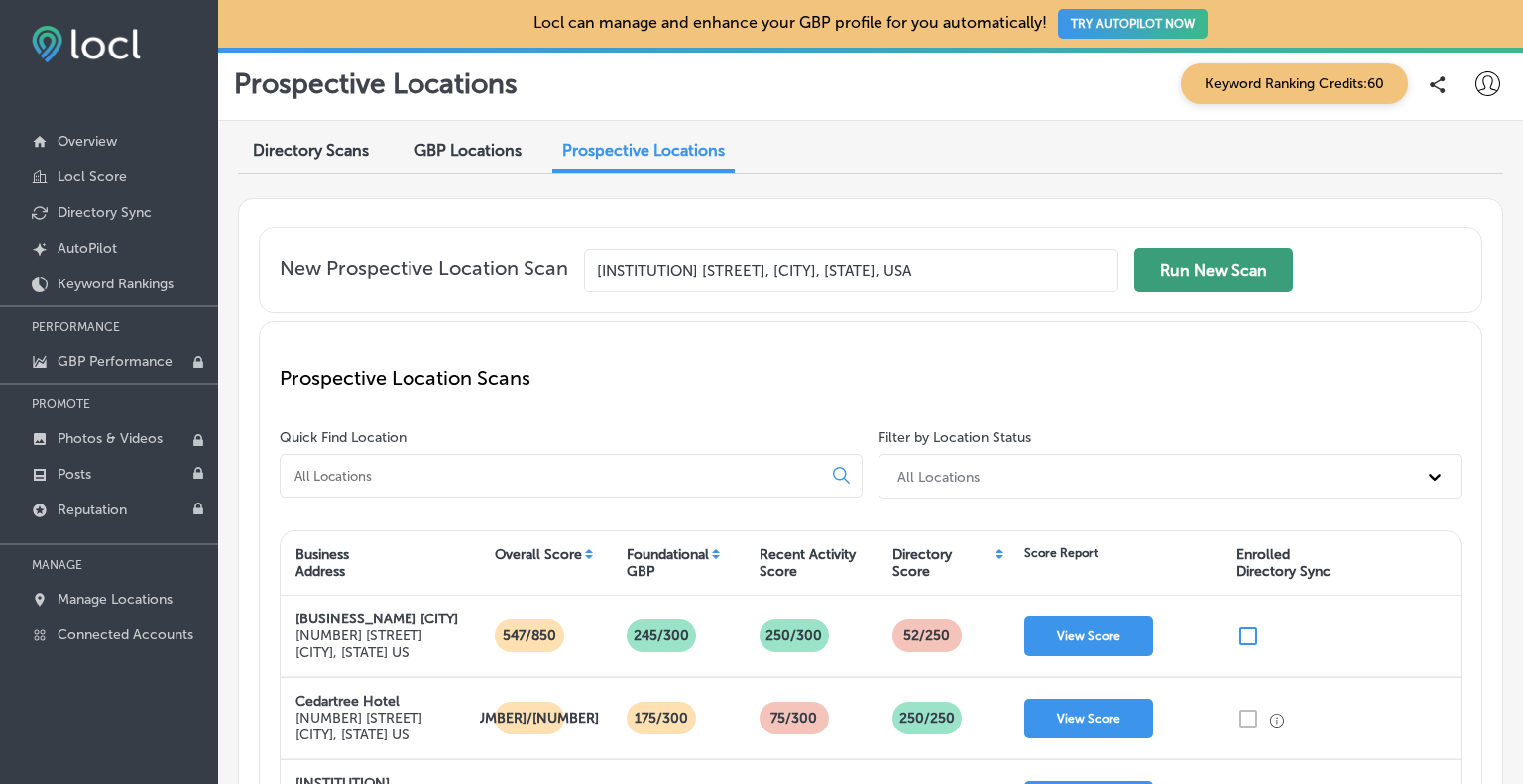 click on "Run New Scan" at bounding box center (1214, 270) 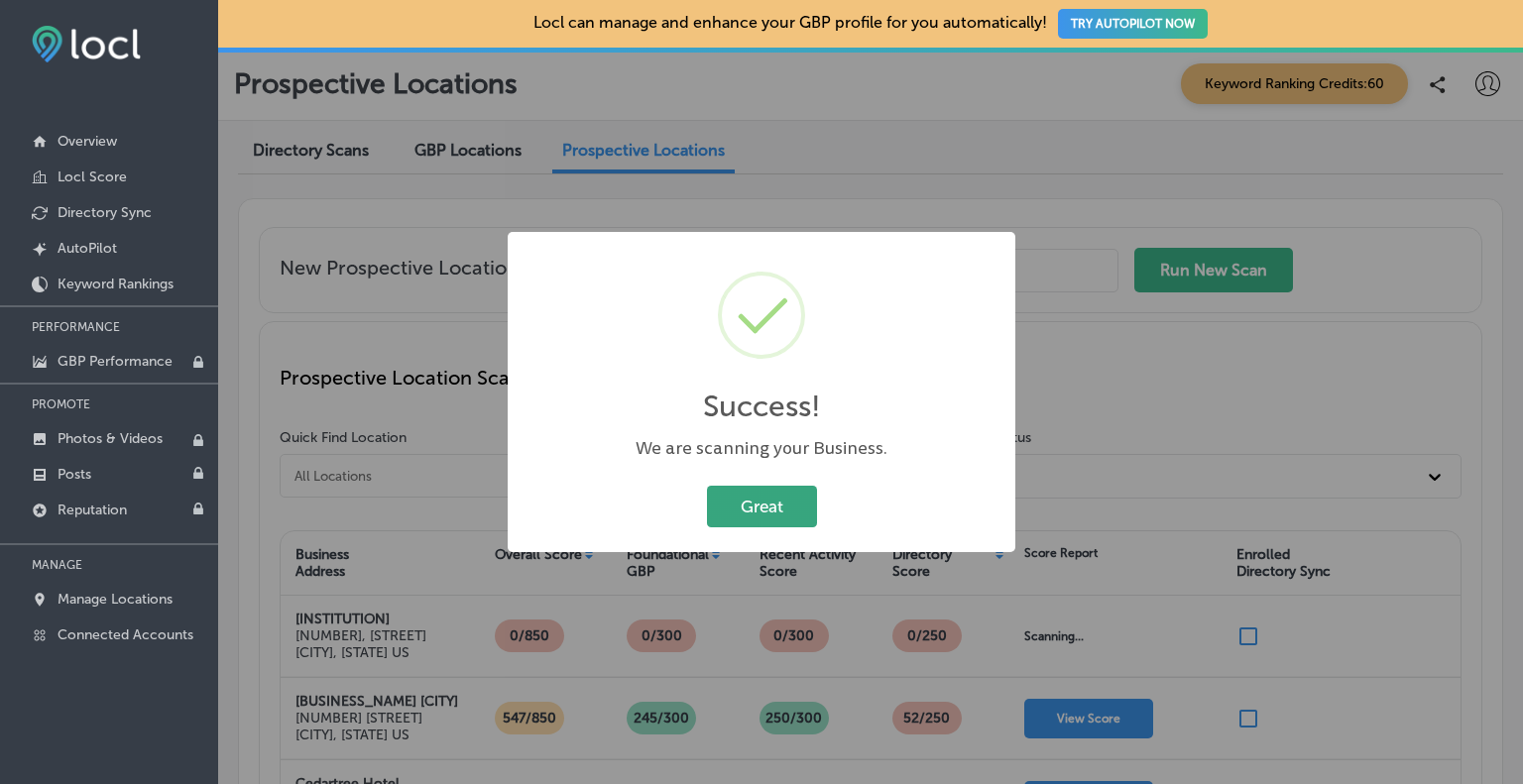 click on "Great" at bounding box center [762, 505] 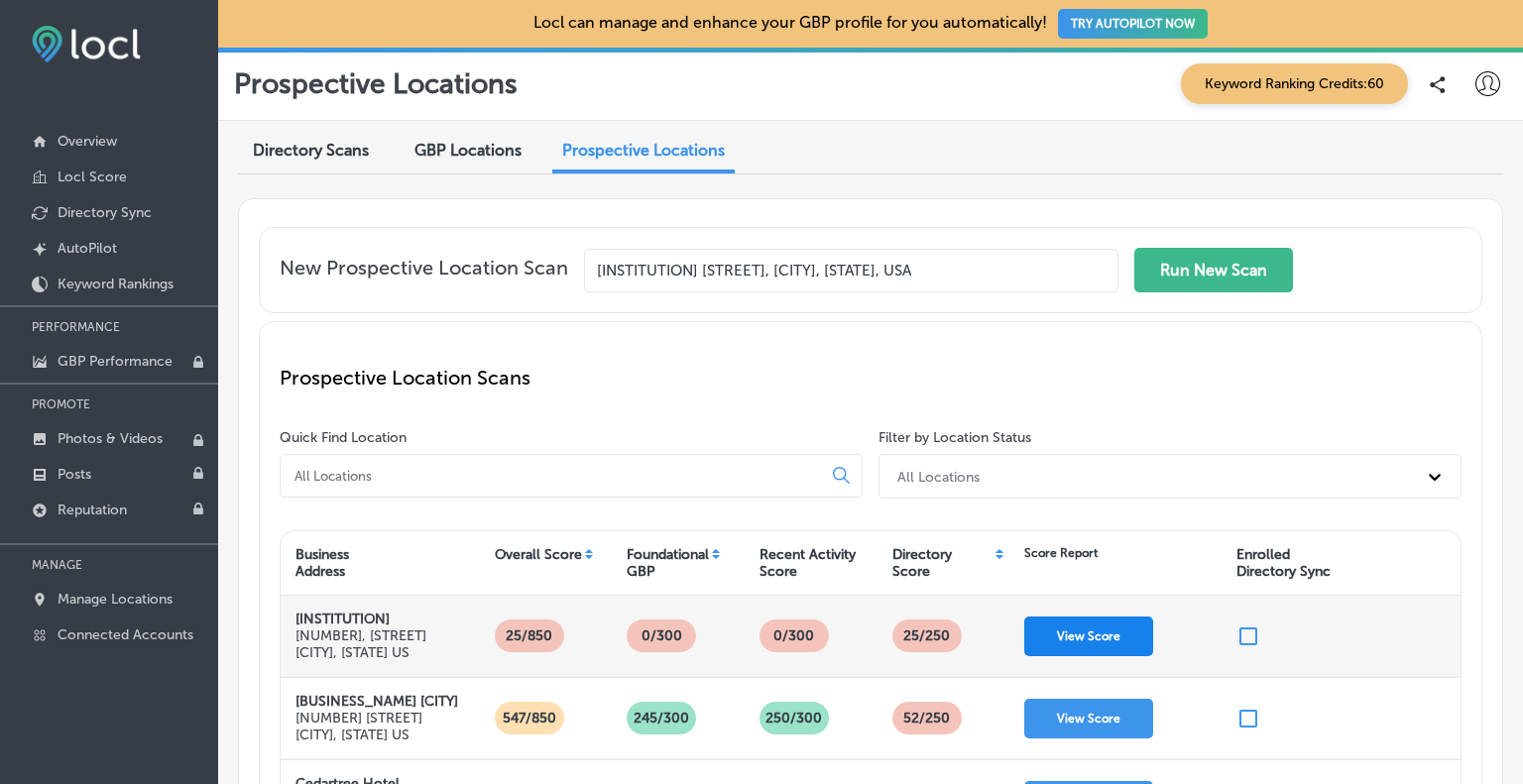 click on "View Score" at bounding box center (1089, 636) 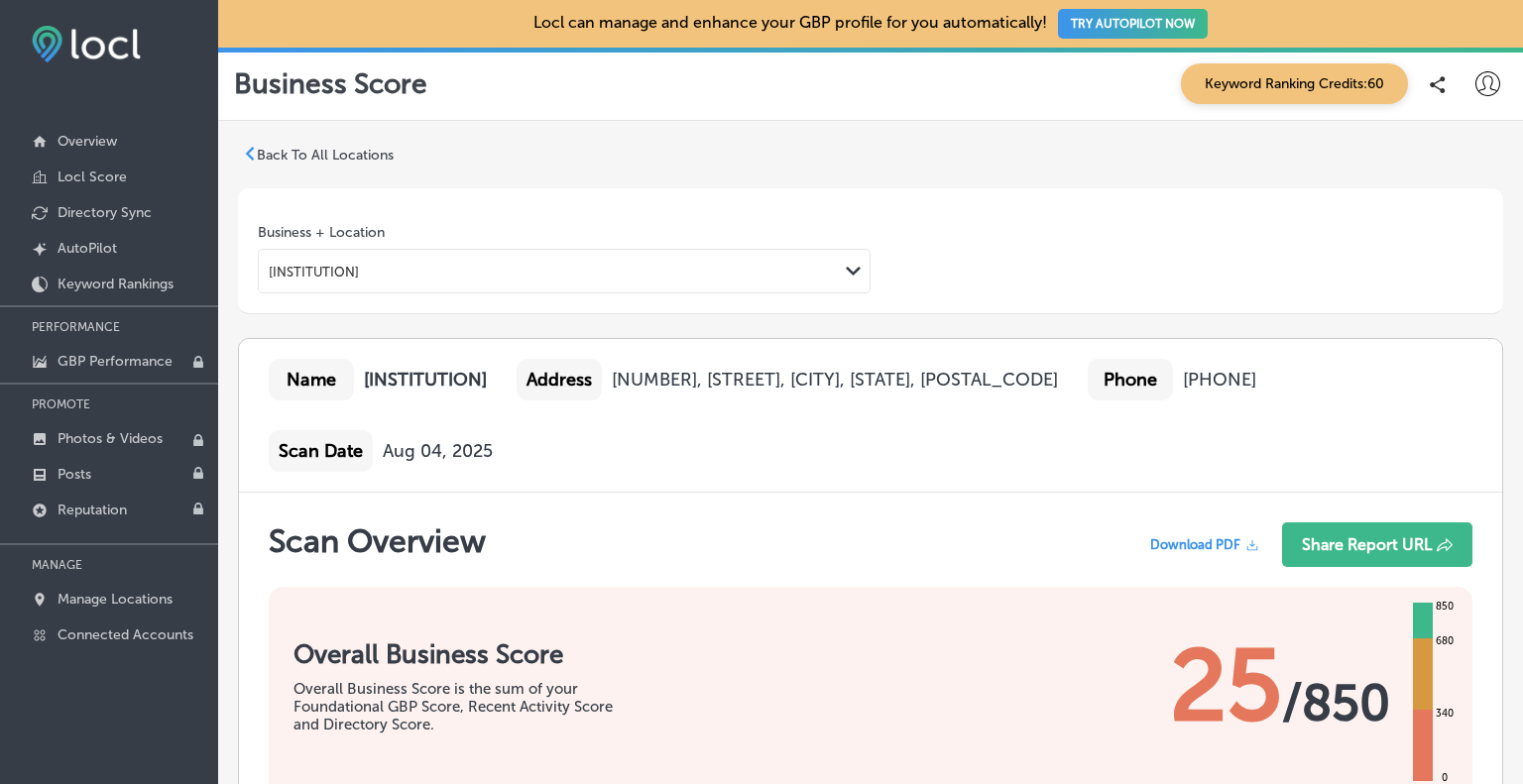 click on "Download PDF" at bounding box center [1195, 544] 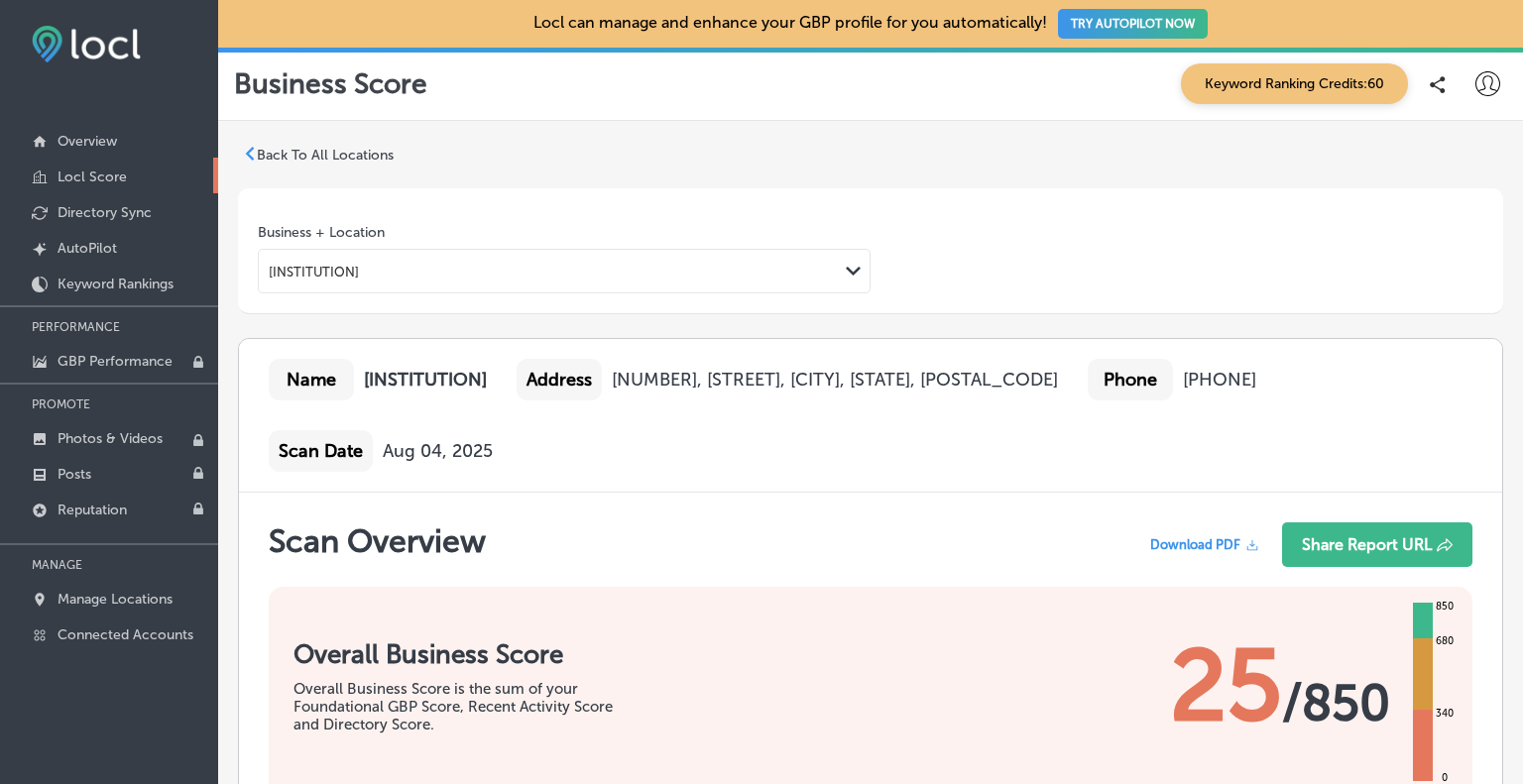click on "Locl Score" at bounding box center [109, 175] 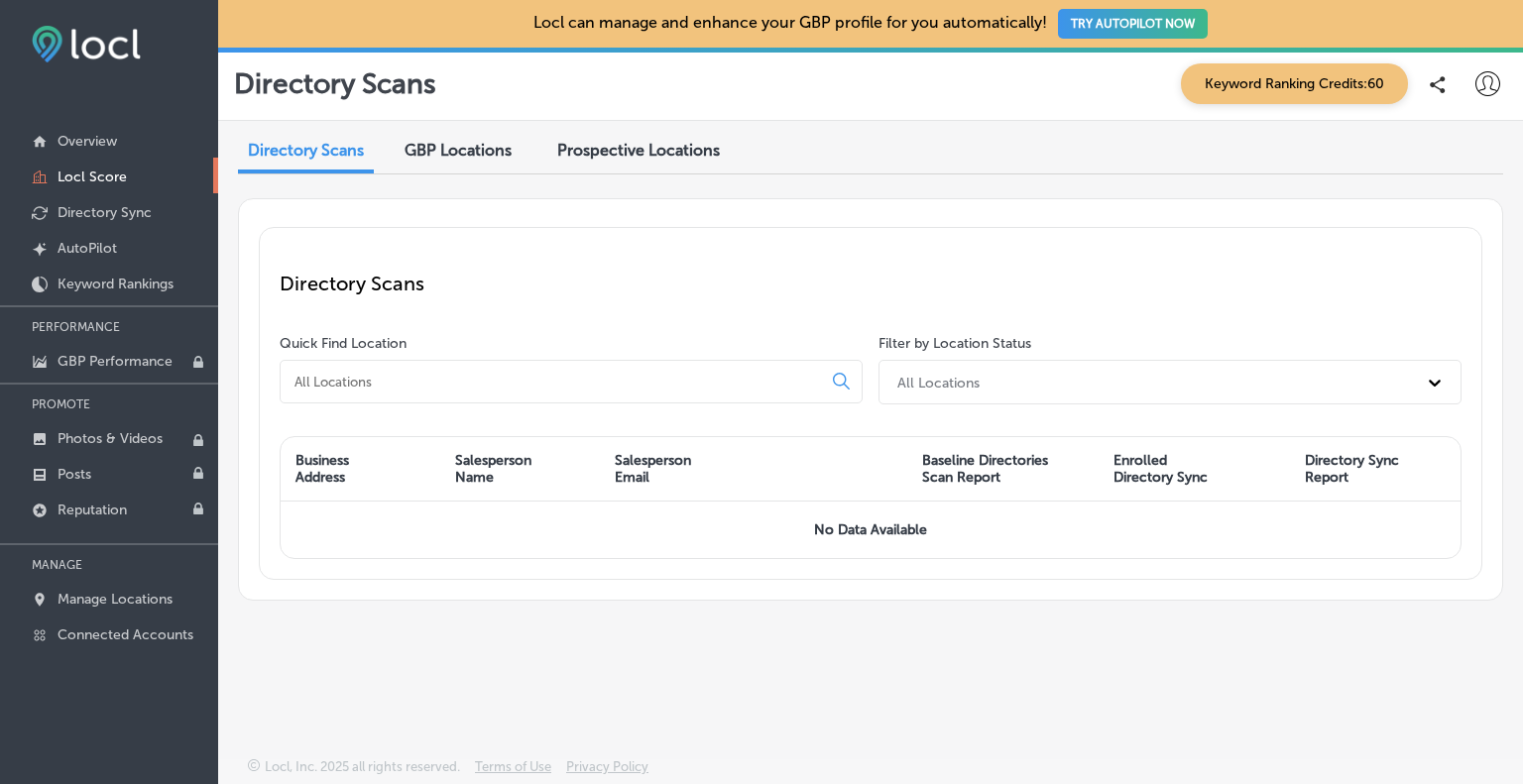 click on "Prospective Locations" at bounding box center (639, 150) 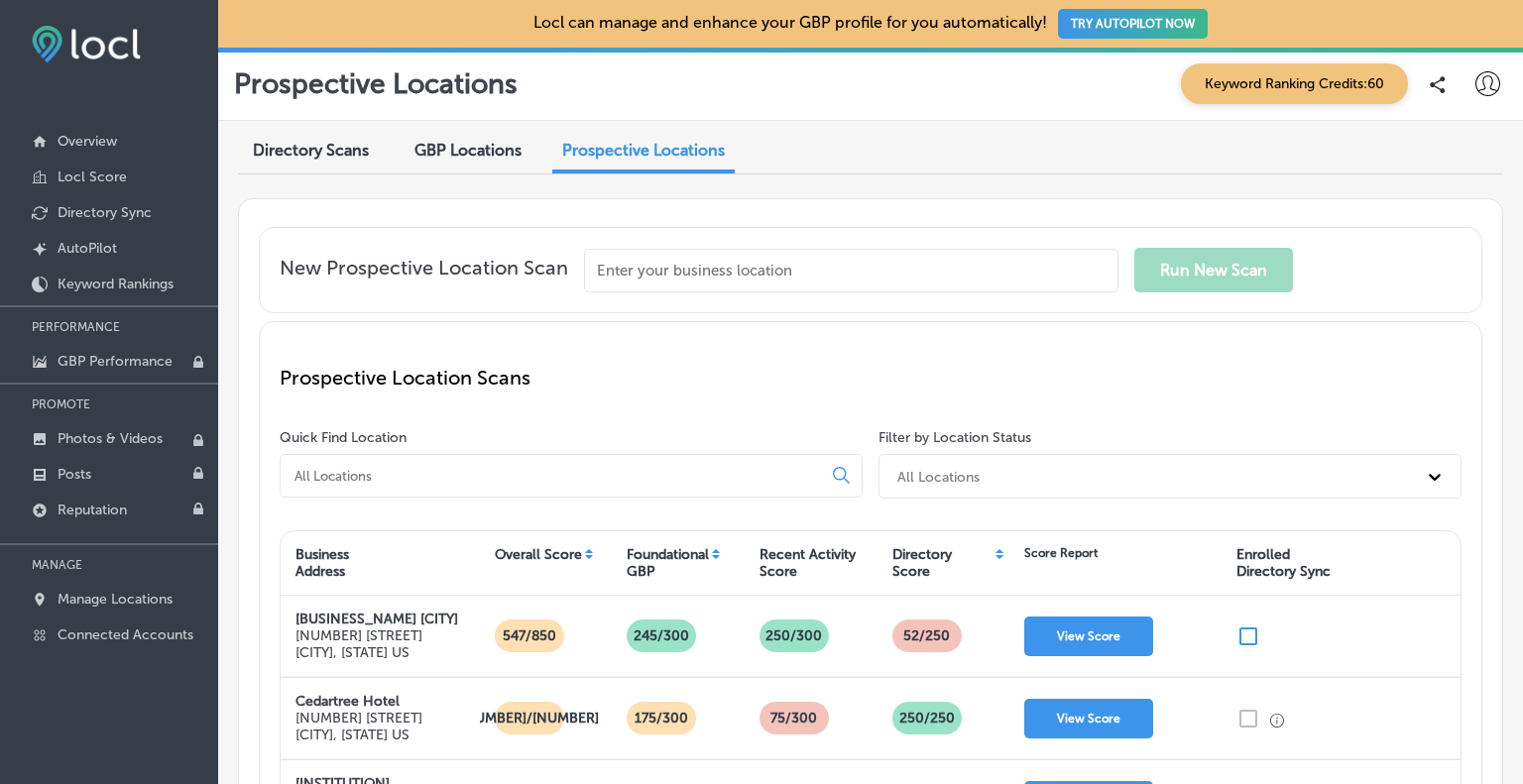 click at bounding box center (851, 271) 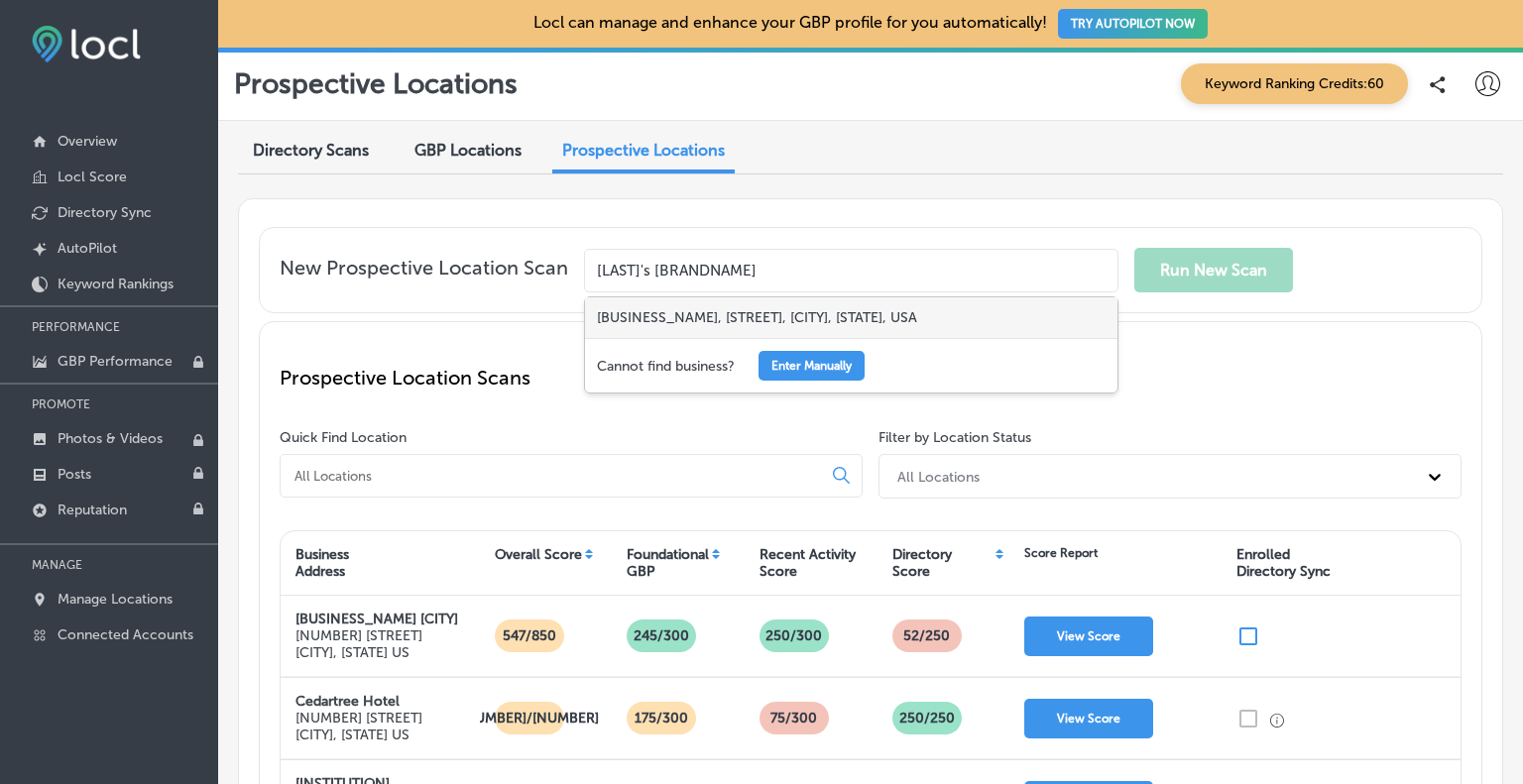 click on "[BUSINESS_NAME], [STREET], [CITY], [STATE], USA" at bounding box center [851, 317] 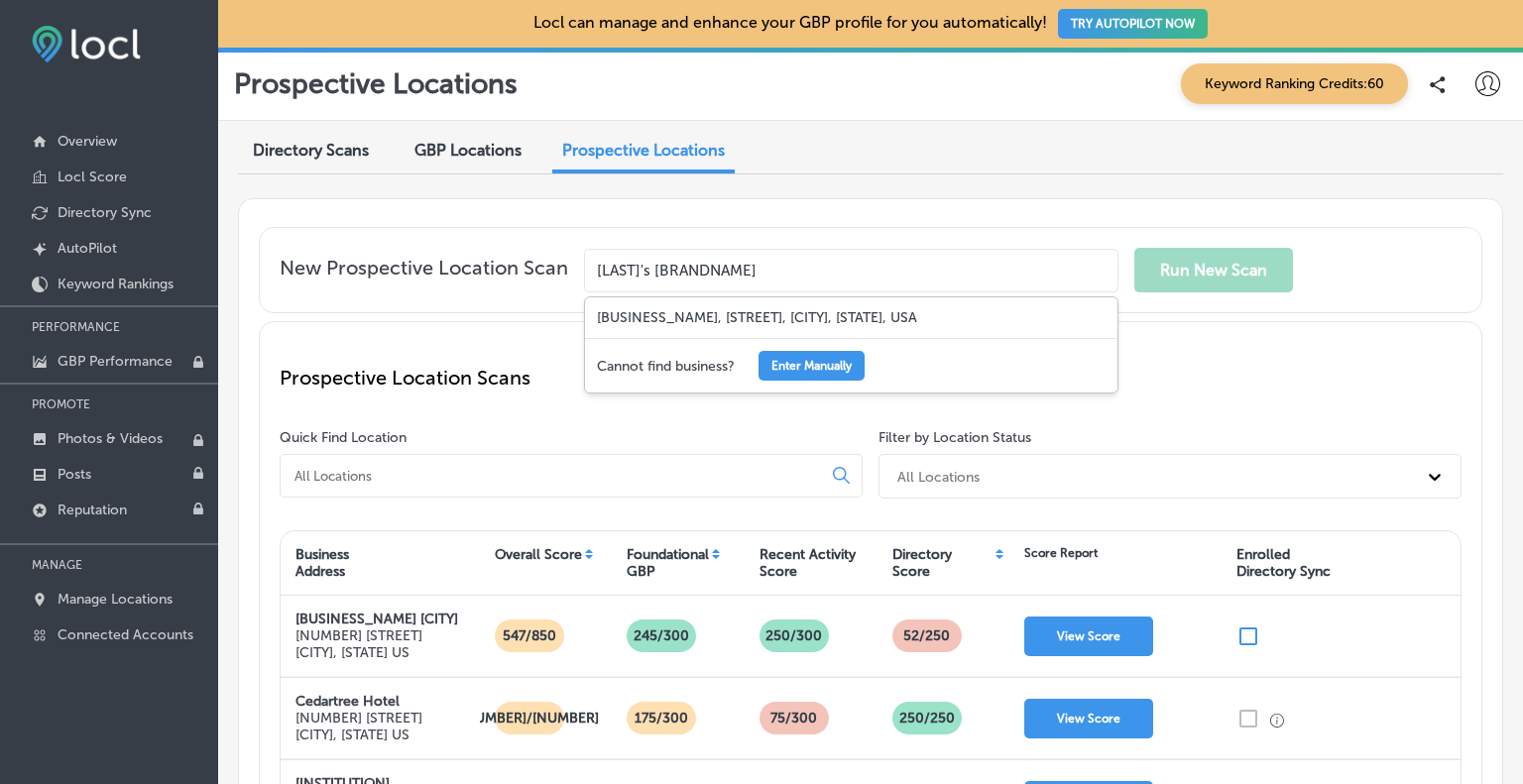 type on "[BUSINESS_NAME], [STREET], [CITY], [STATE], USA" 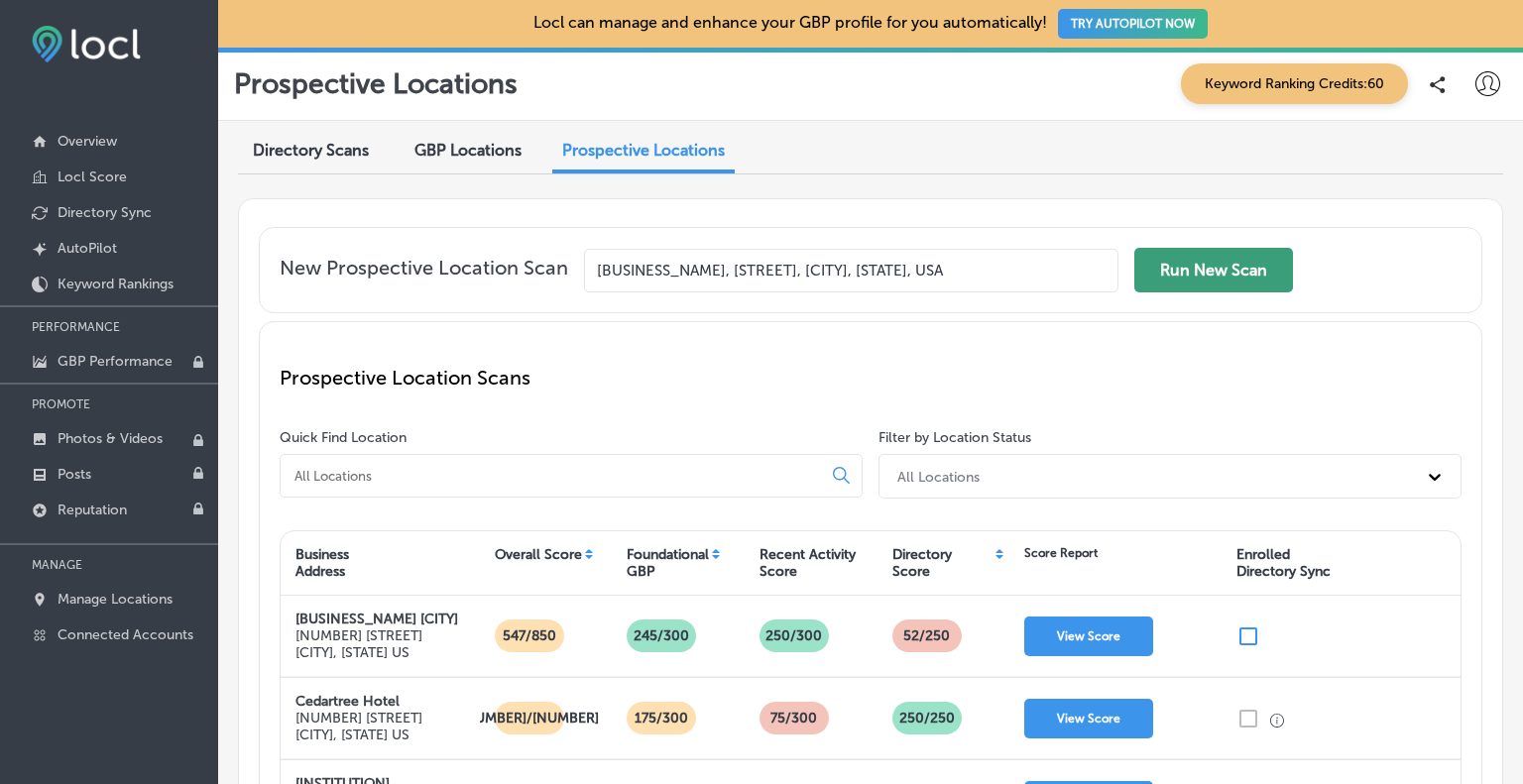 click on "Run New Scan" at bounding box center [1214, 270] 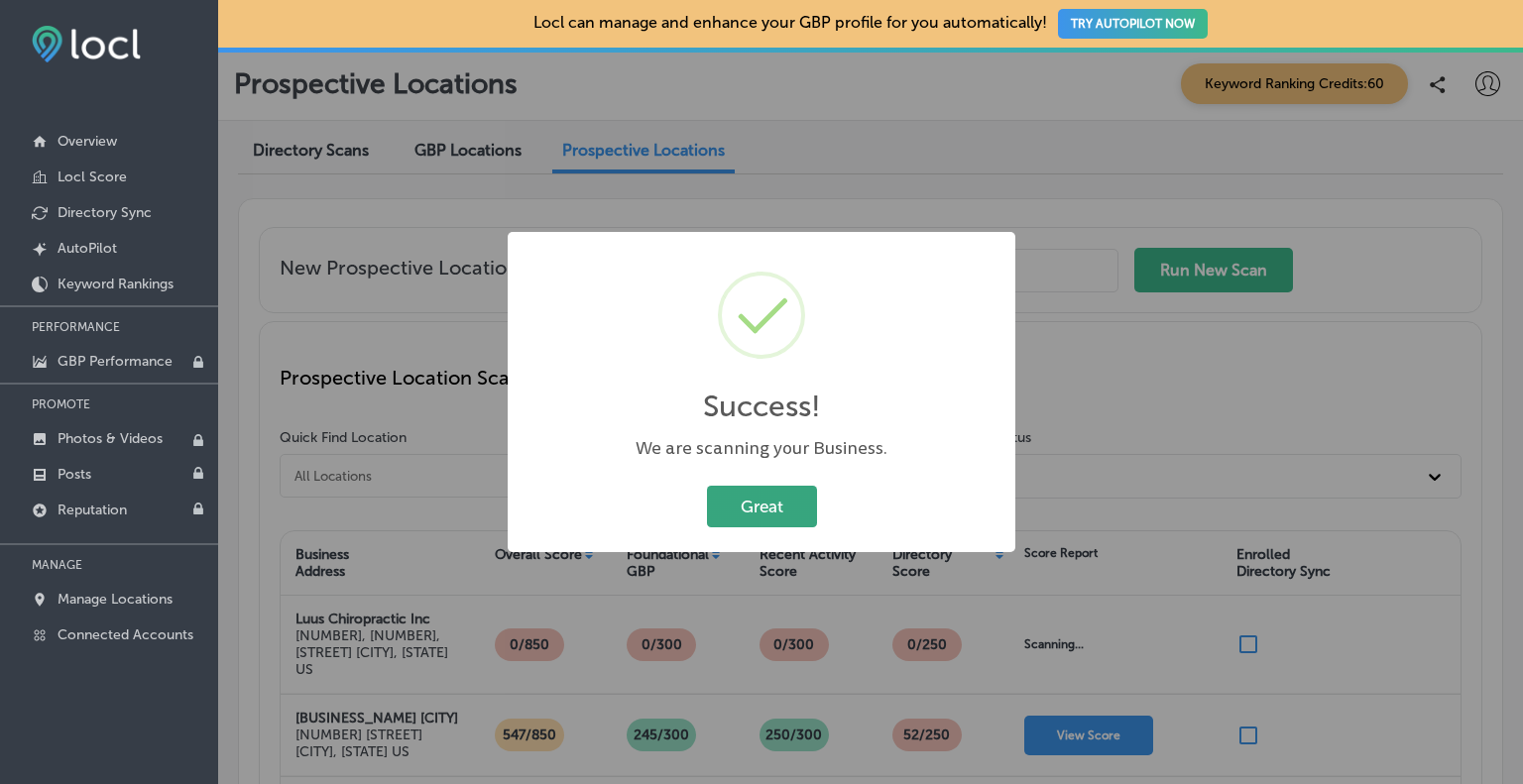 click on "Great" at bounding box center [762, 505] 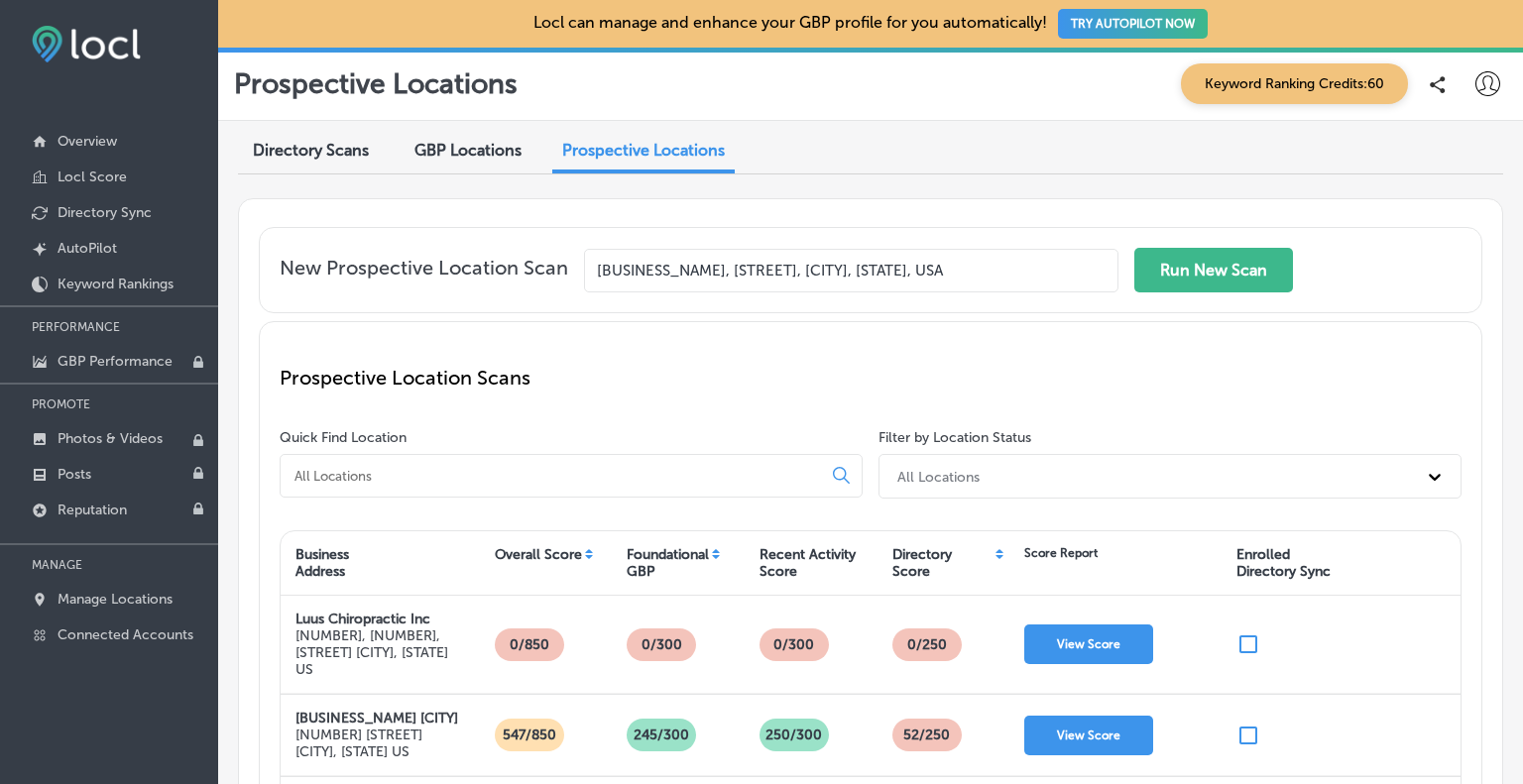scroll, scrollTop: 99, scrollLeft: 0, axis: vertical 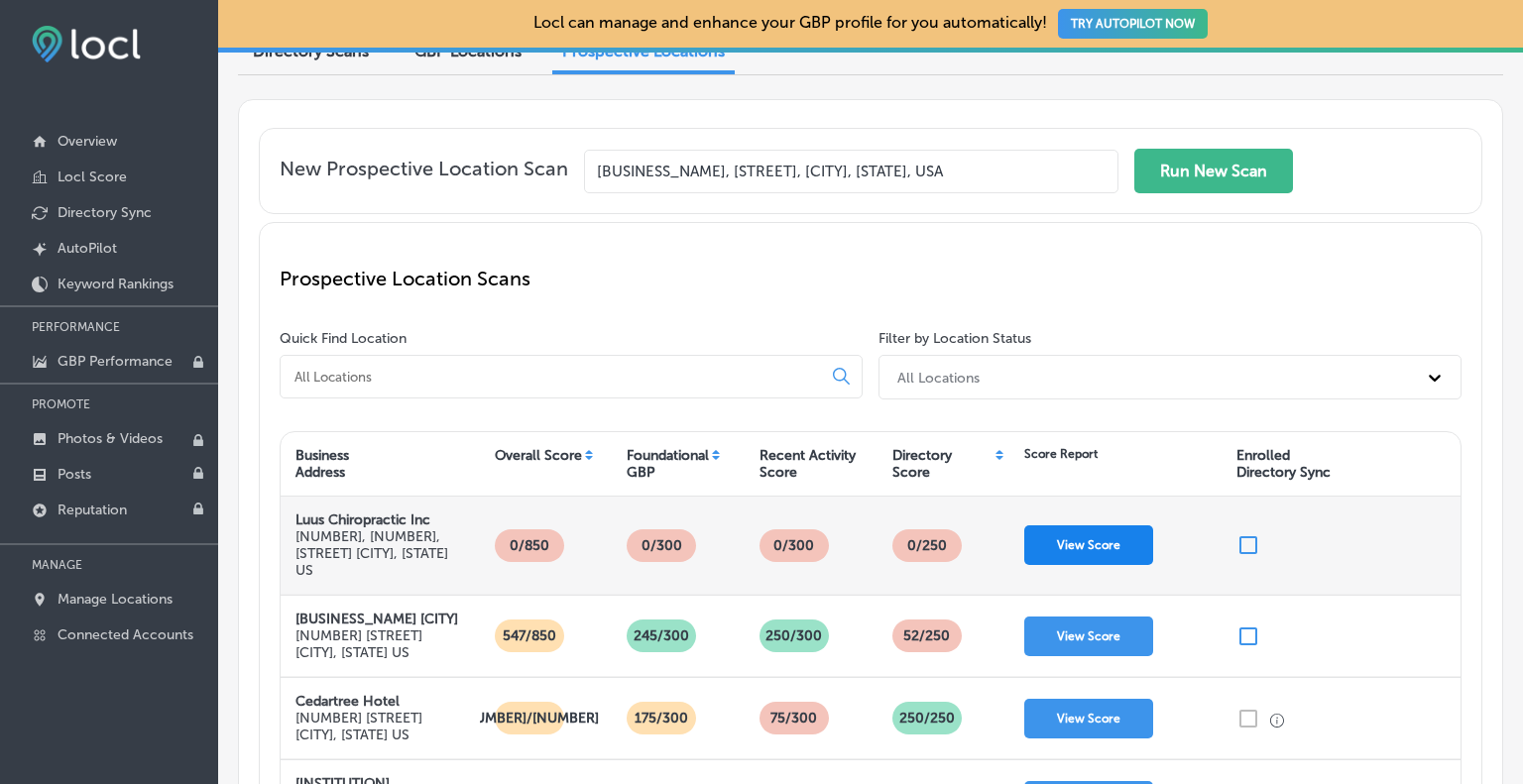 click on "View Score" at bounding box center [1089, 545] 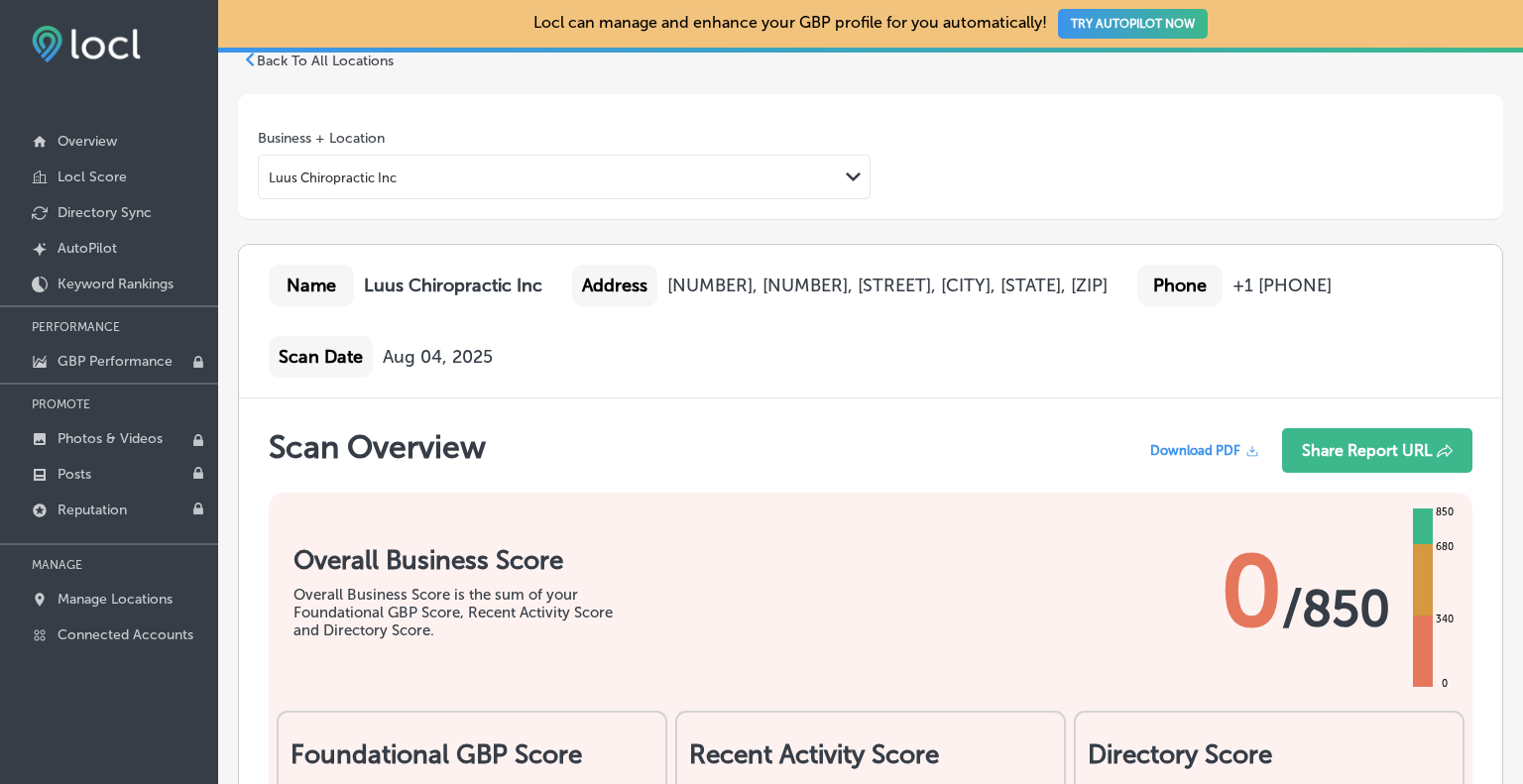 scroll, scrollTop: 0, scrollLeft: 0, axis: both 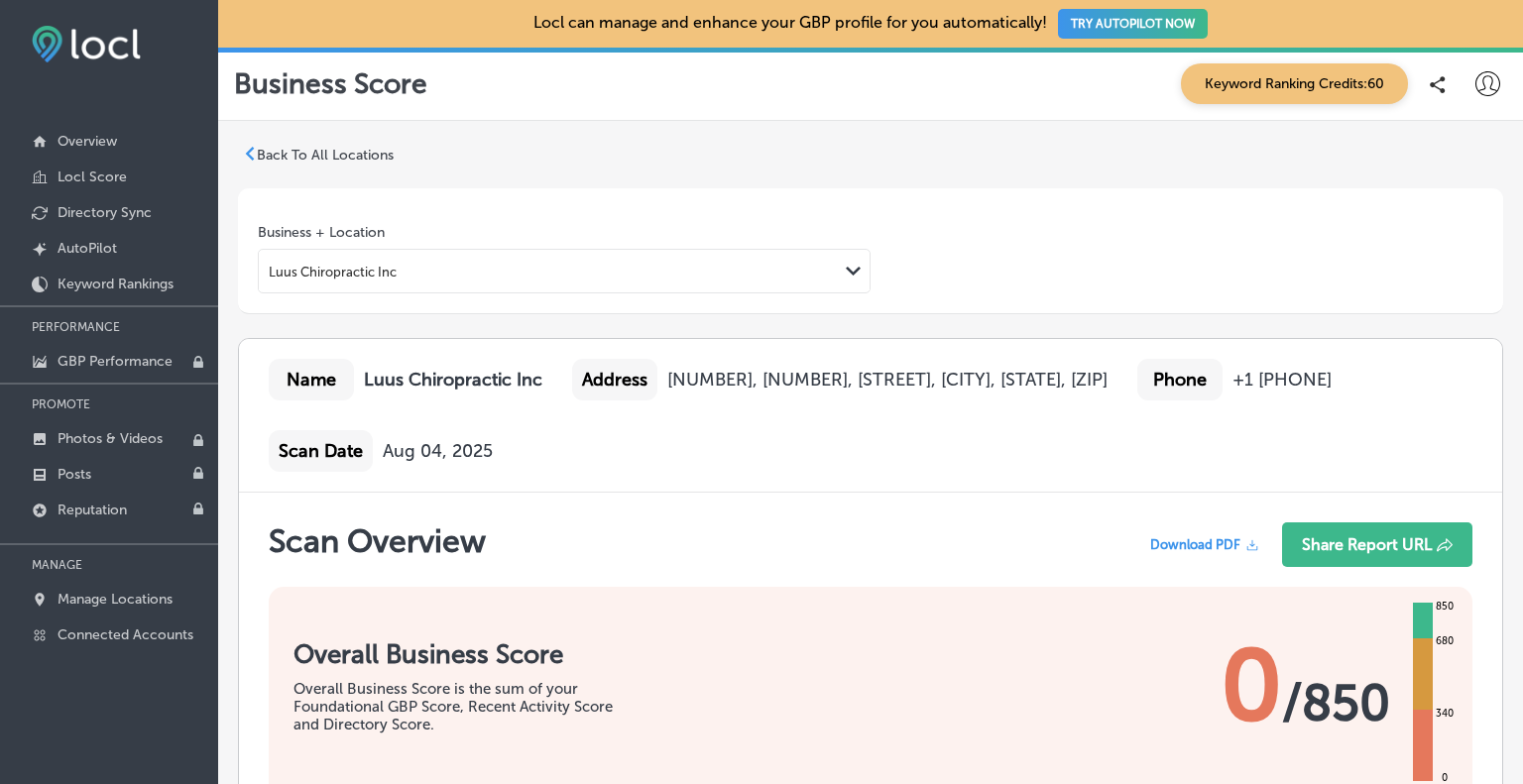 click on "Download PDF" at bounding box center (1195, 544) 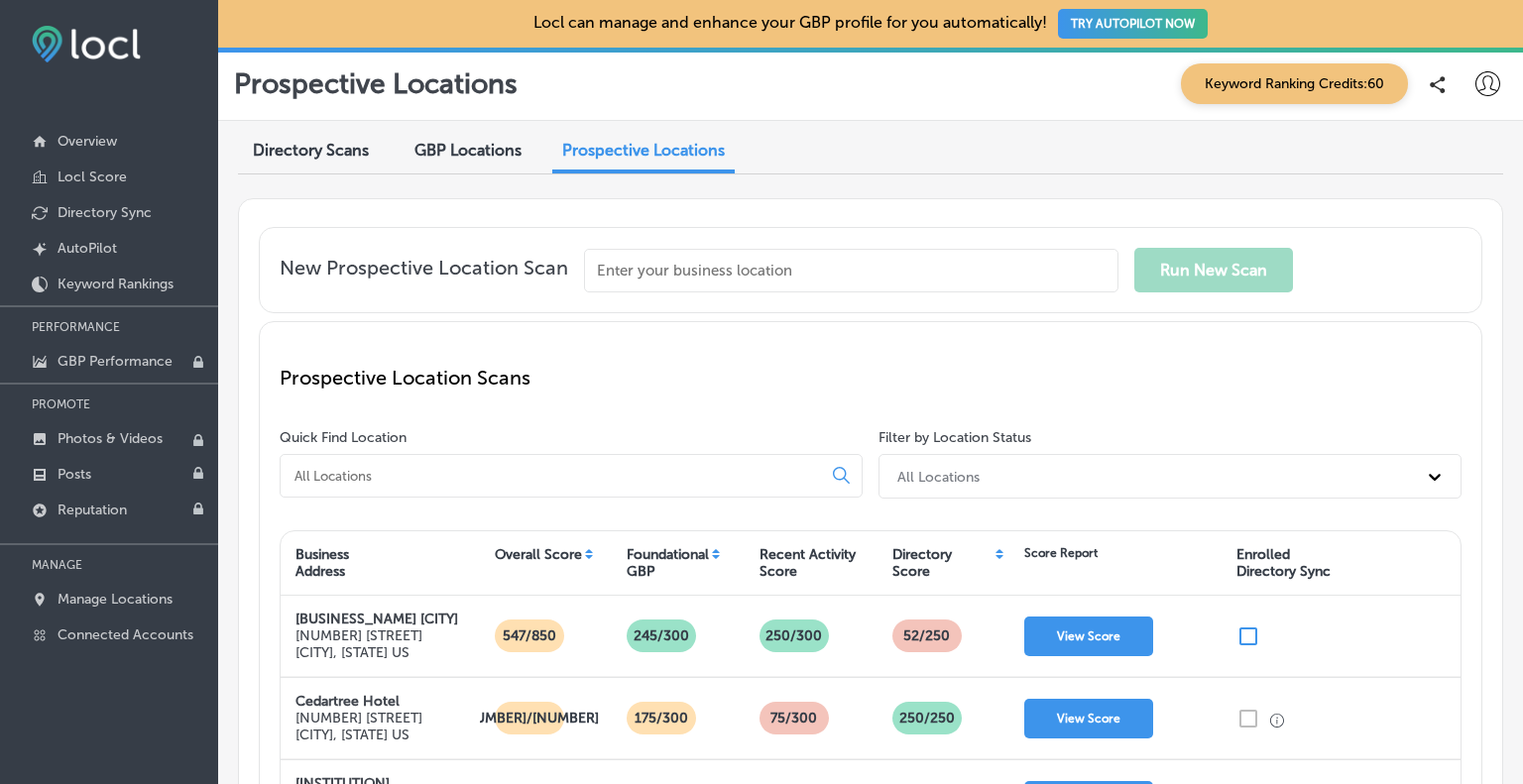 click at bounding box center [554, 476] 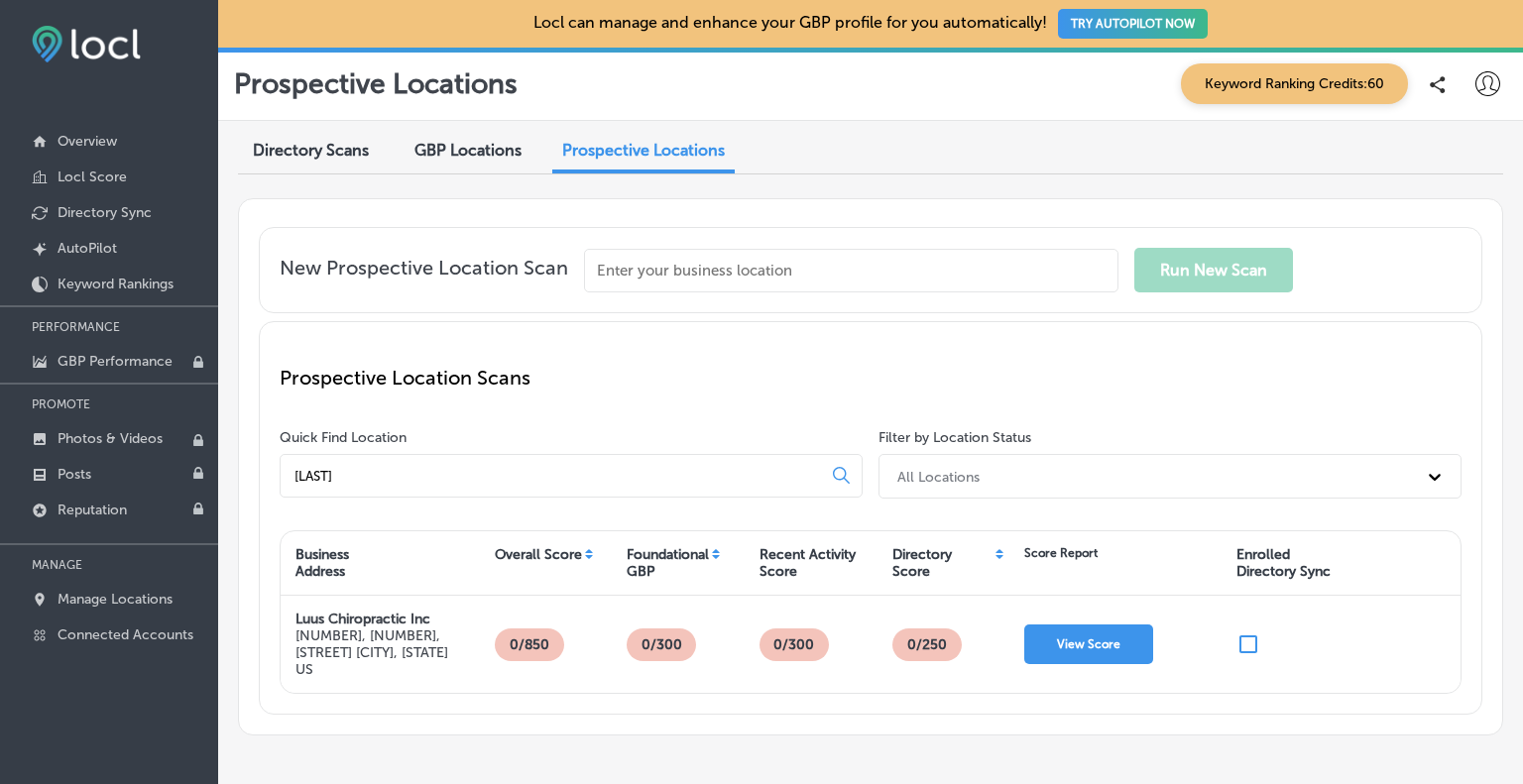 type on "[LAST]" 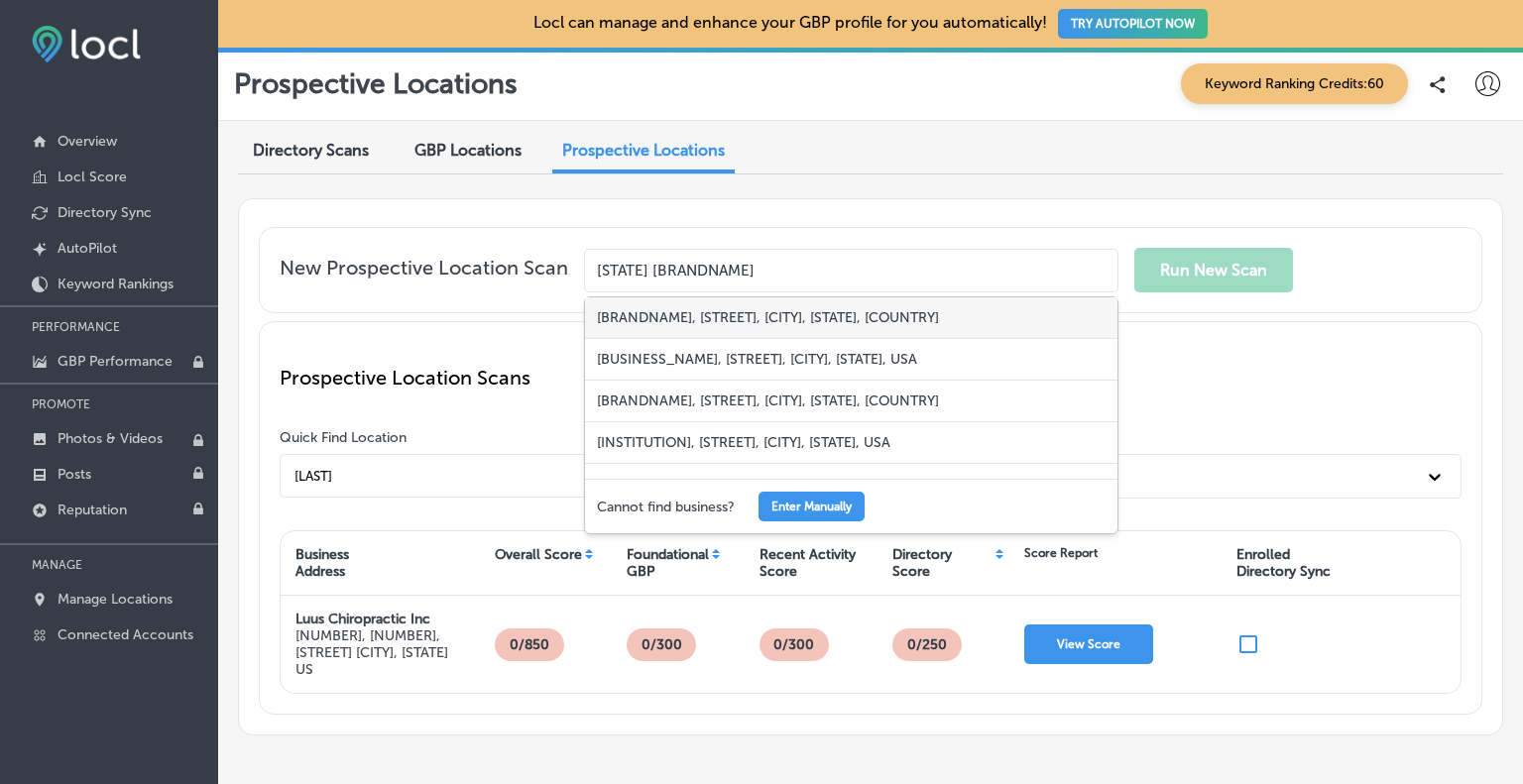 click on "[BRANDNAME], [STREET], [CITY], [STATE], [COUNTRY]" at bounding box center [851, 318] 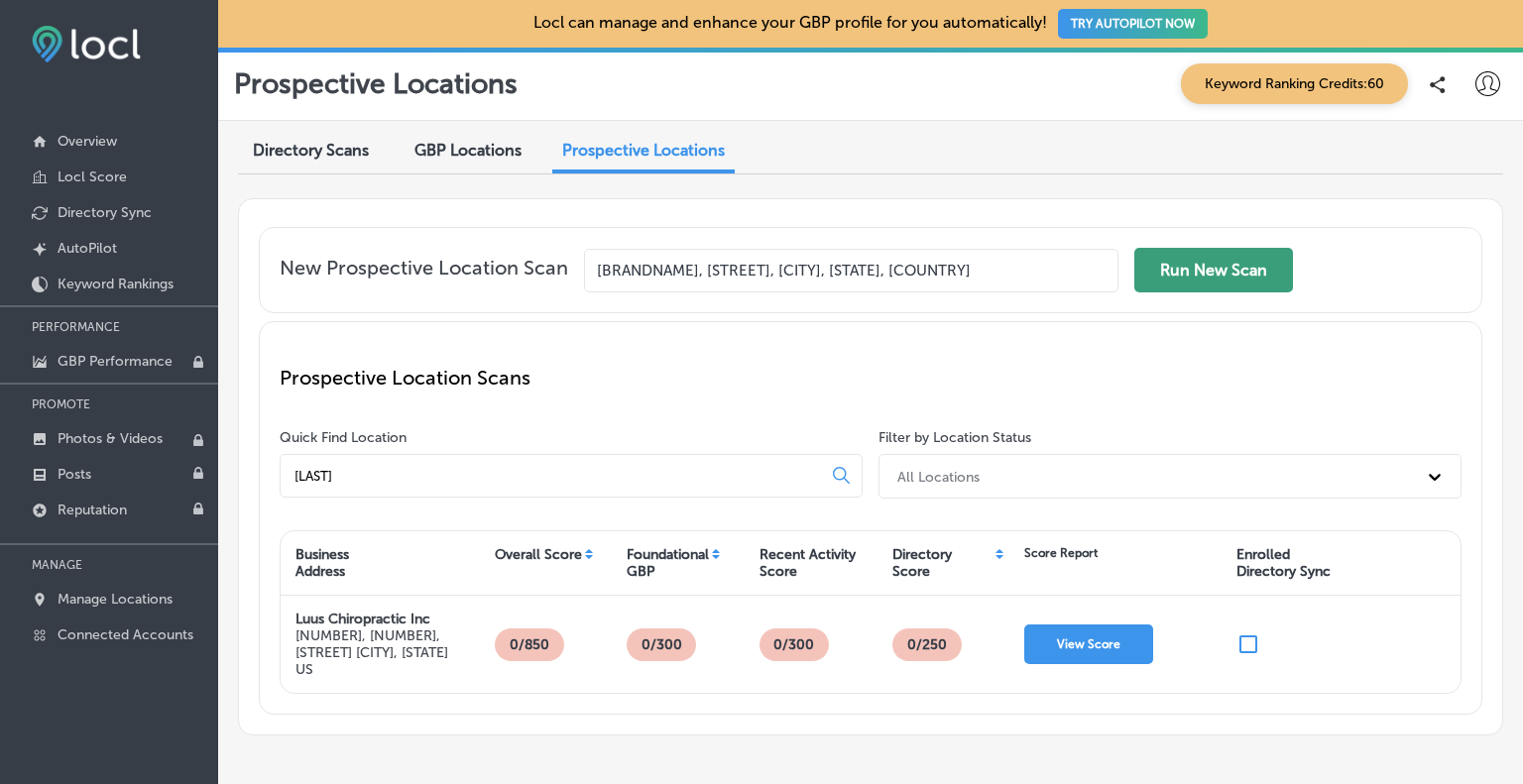 click on "Run New Scan" at bounding box center (1214, 270) 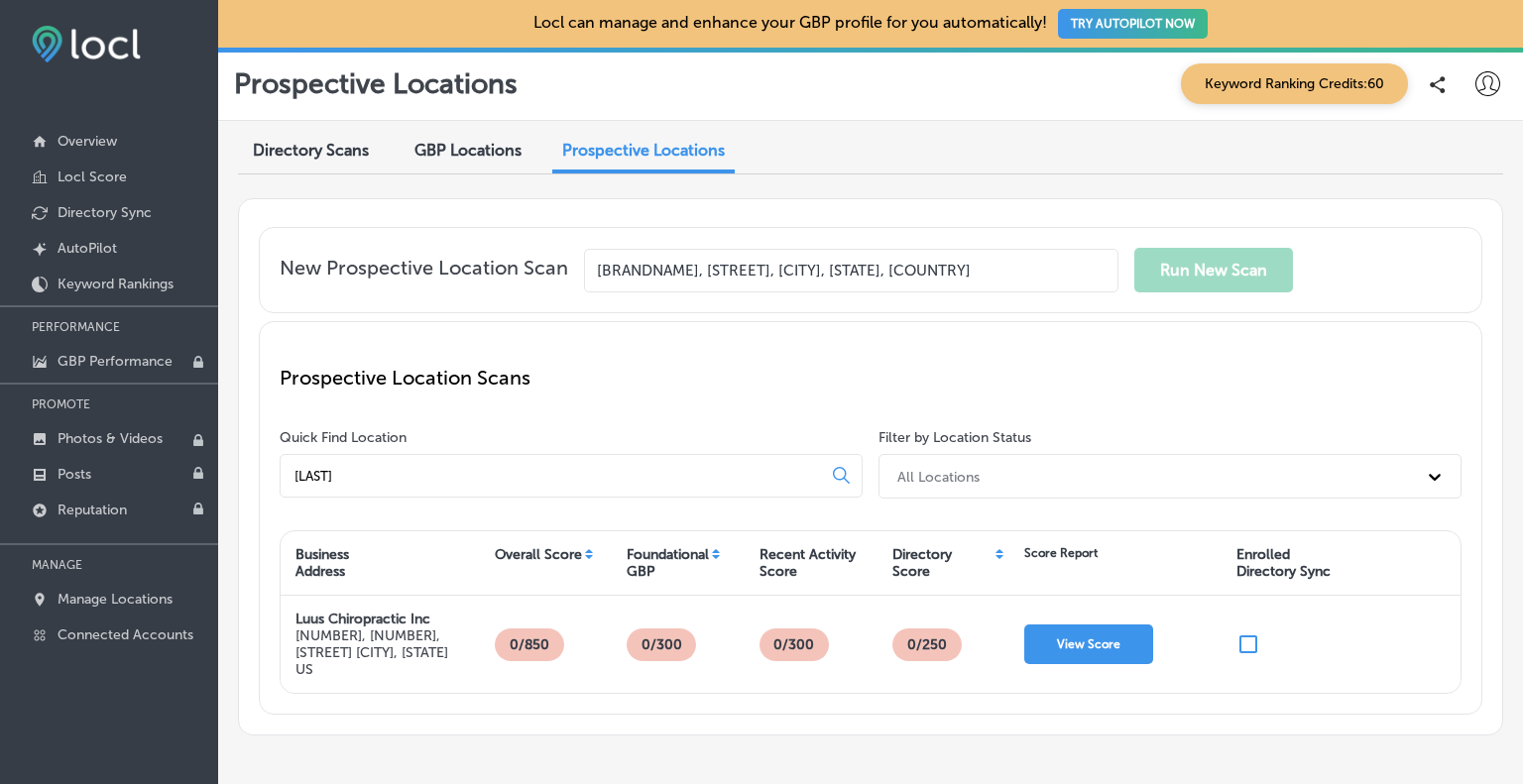 scroll, scrollTop: 61, scrollLeft: 0, axis: vertical 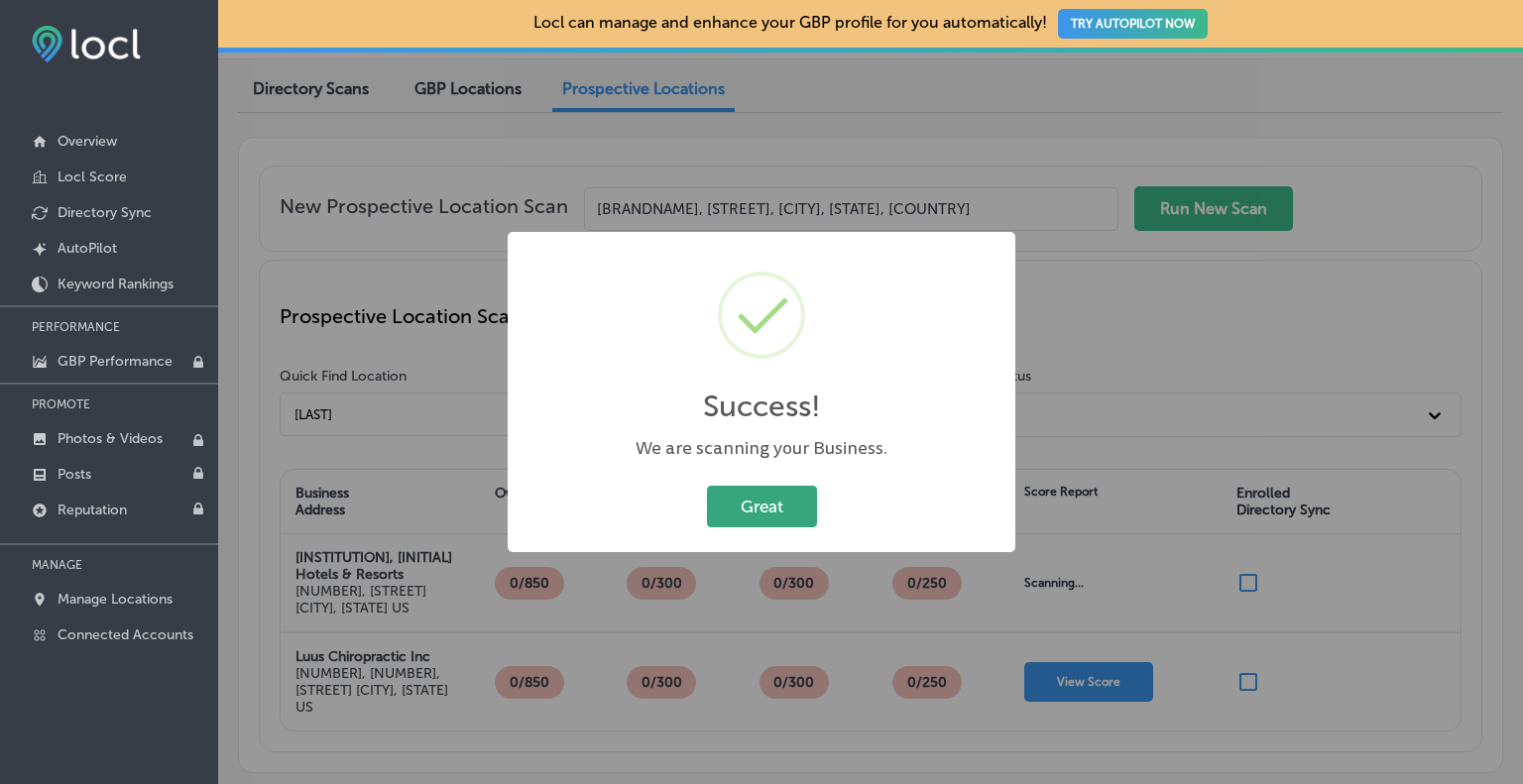 click on "Great" at bounding box center (762, 505) 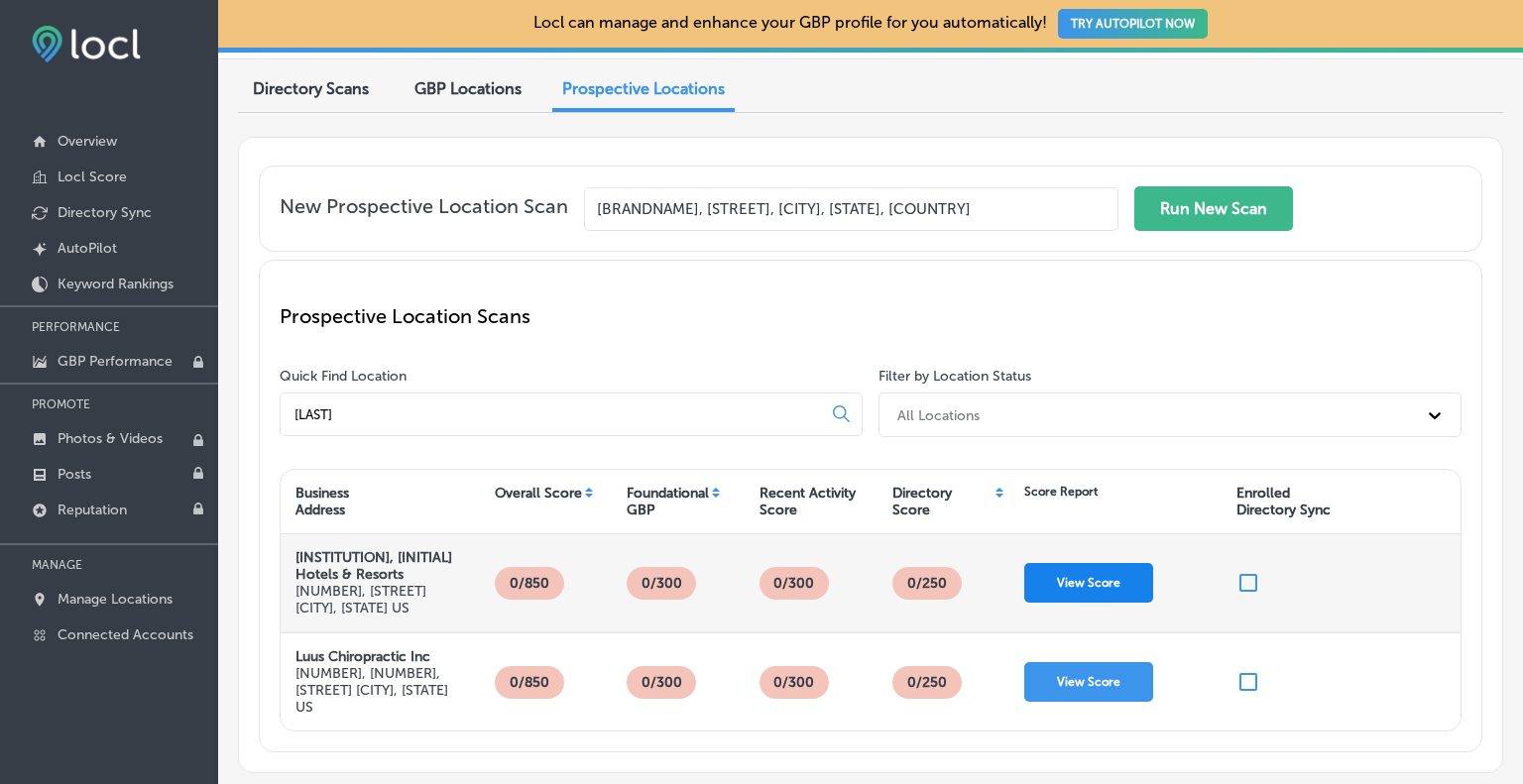 click on "View Score" at bounding box center (1089, 583) 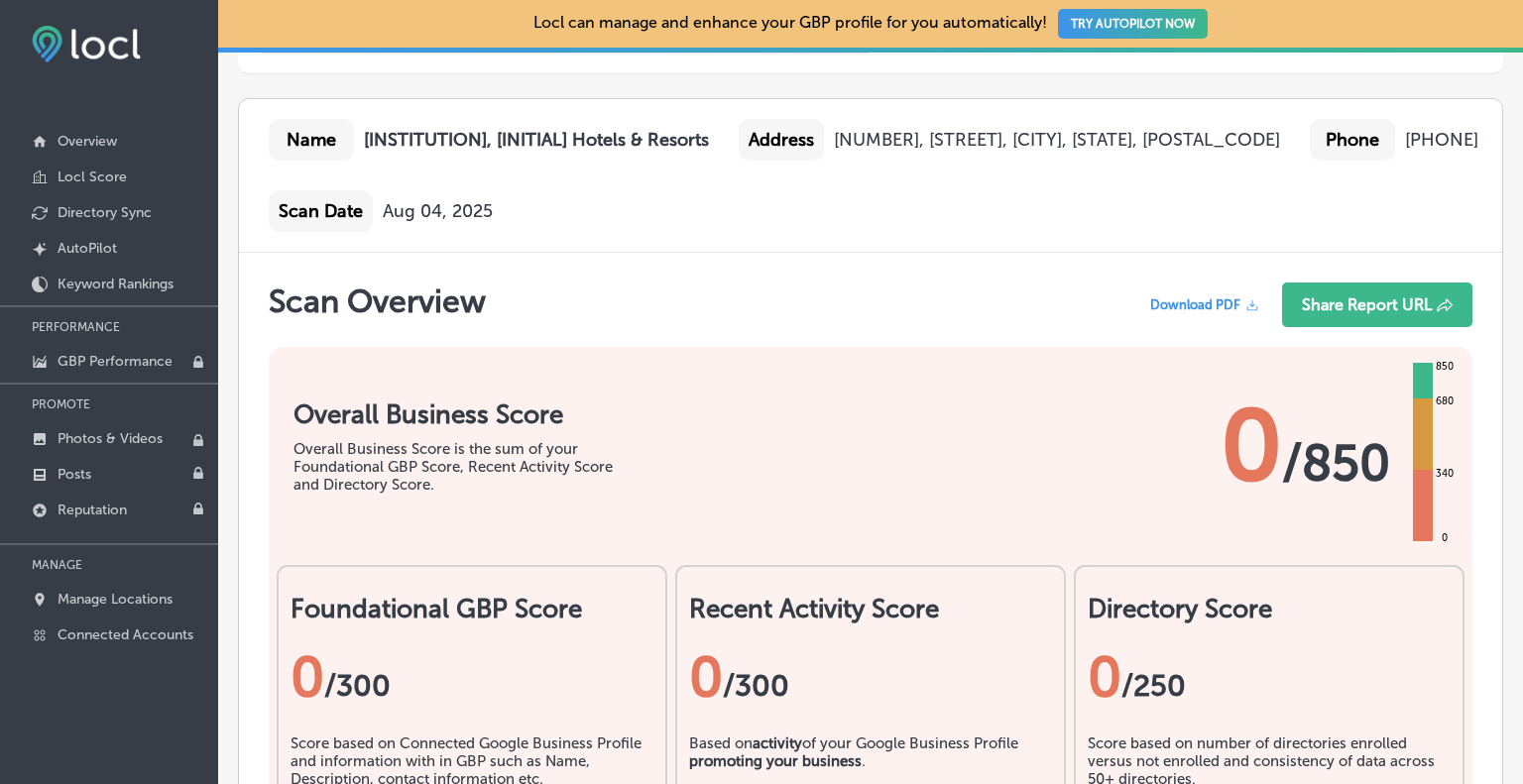 scroll, scrollTop: 0, scrollLeft: 0, axis: both 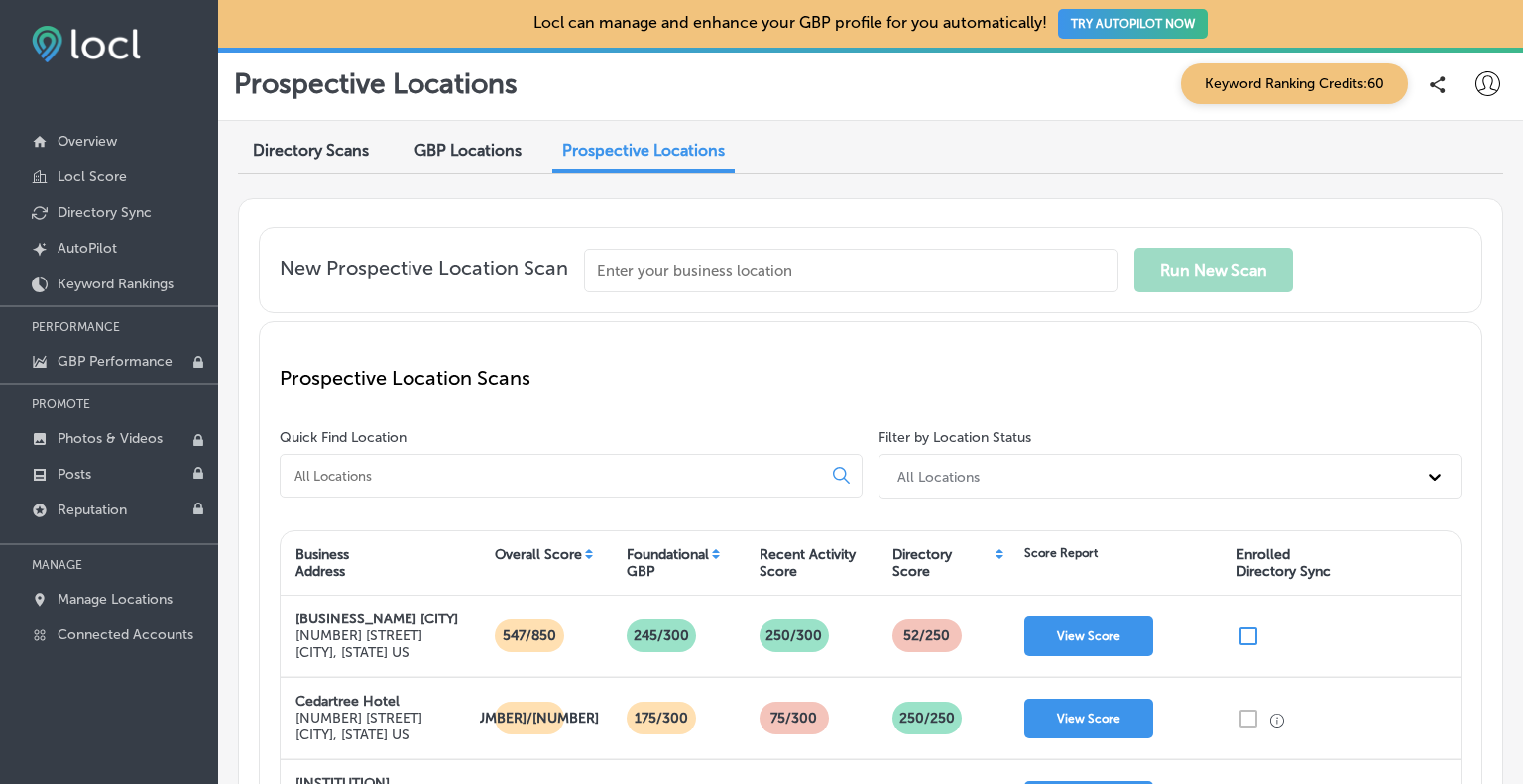 click at bounding box center [851, 271] 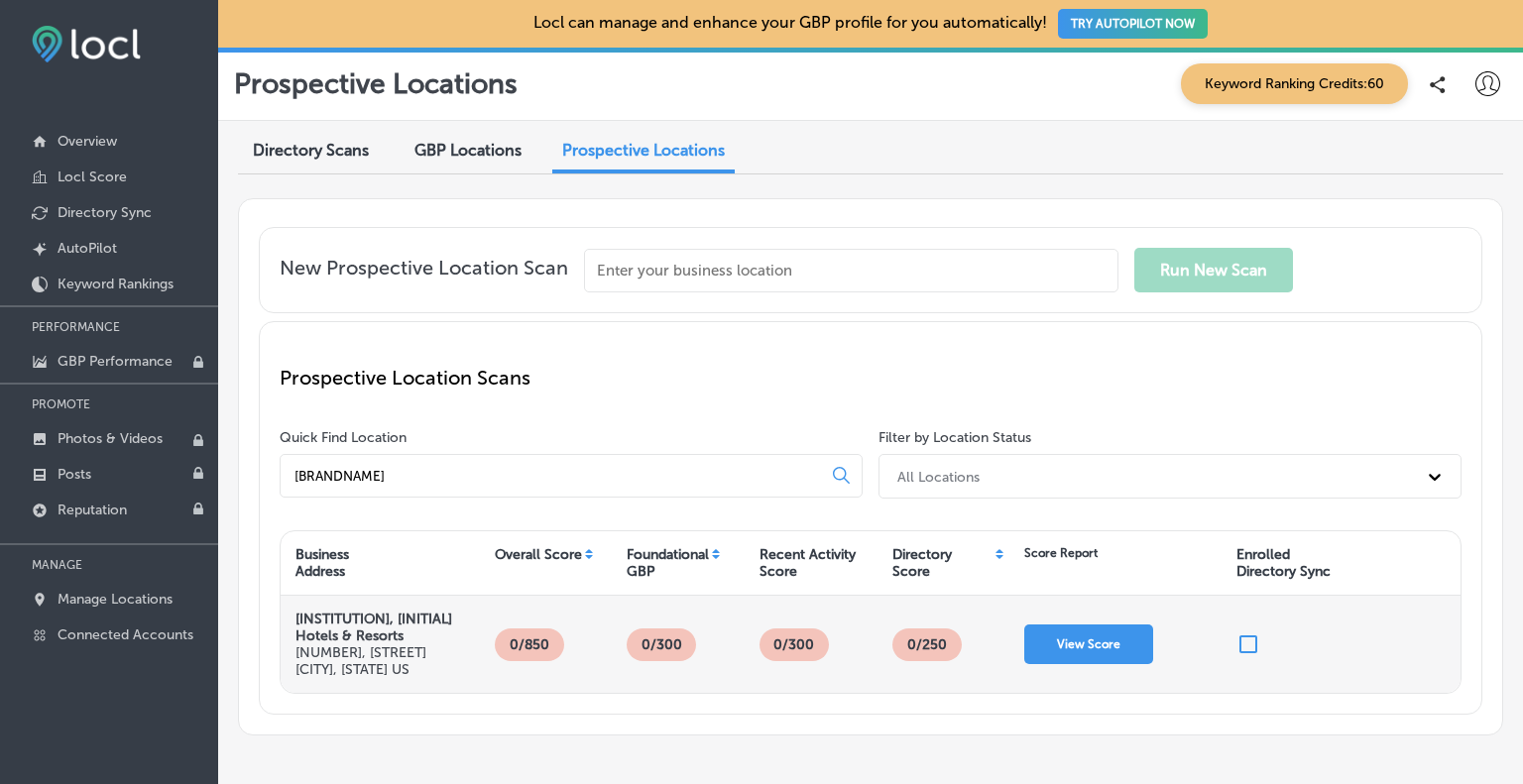 type on "[BRANDNAME]" 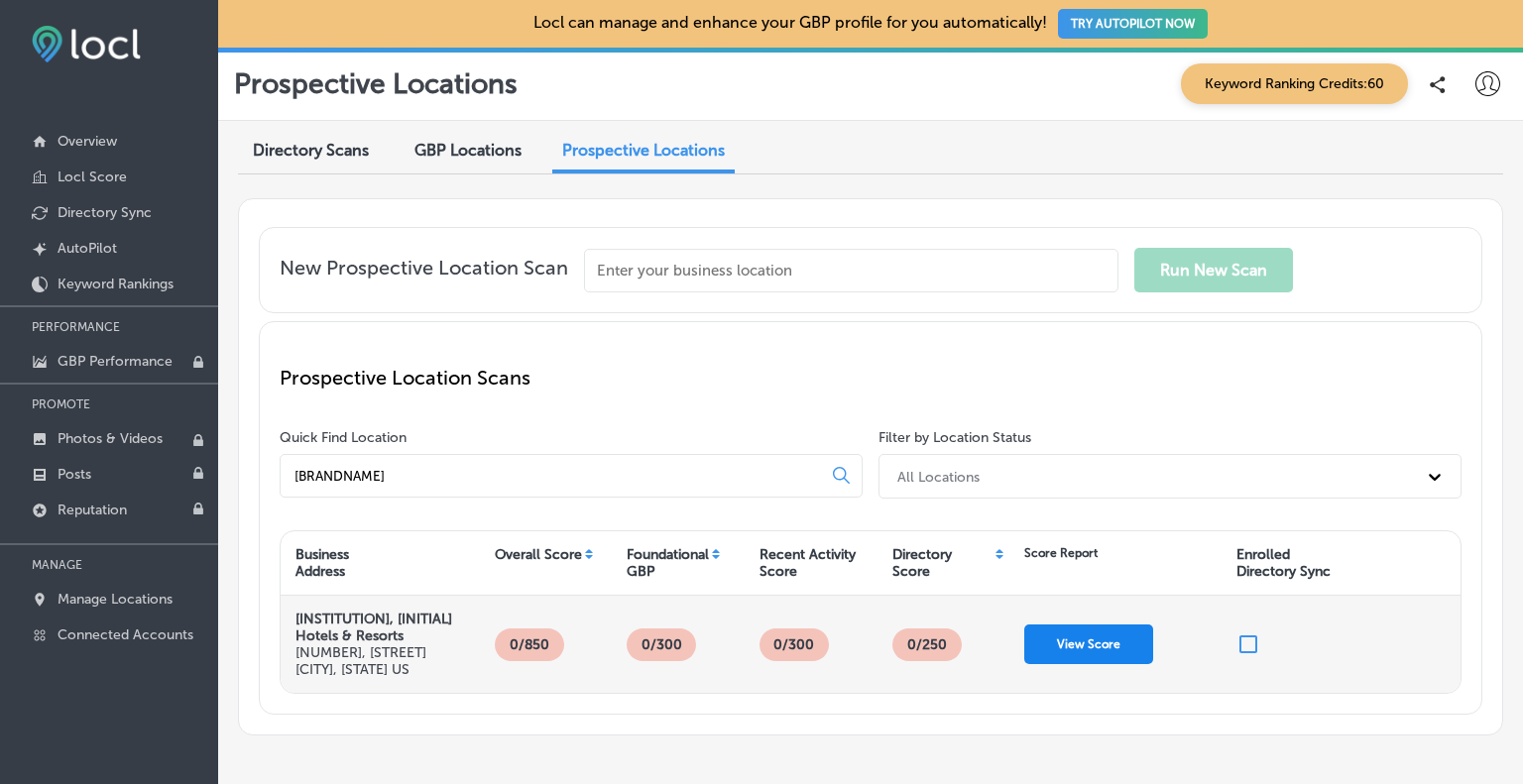 click on "View Score" at bounding box center [1089, 644] 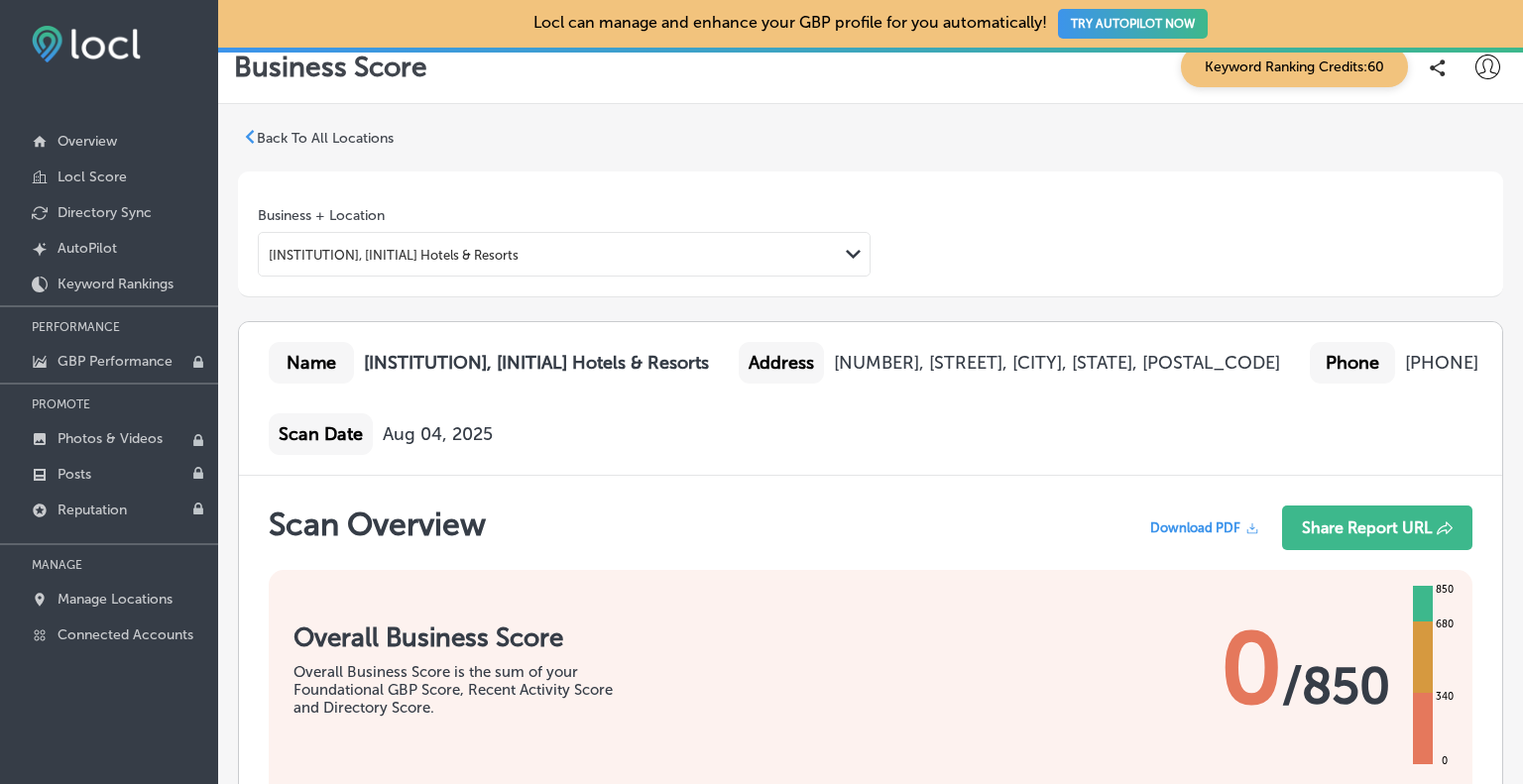 scroll, scrollTop: 0, scrollLeft: 0, axis: both 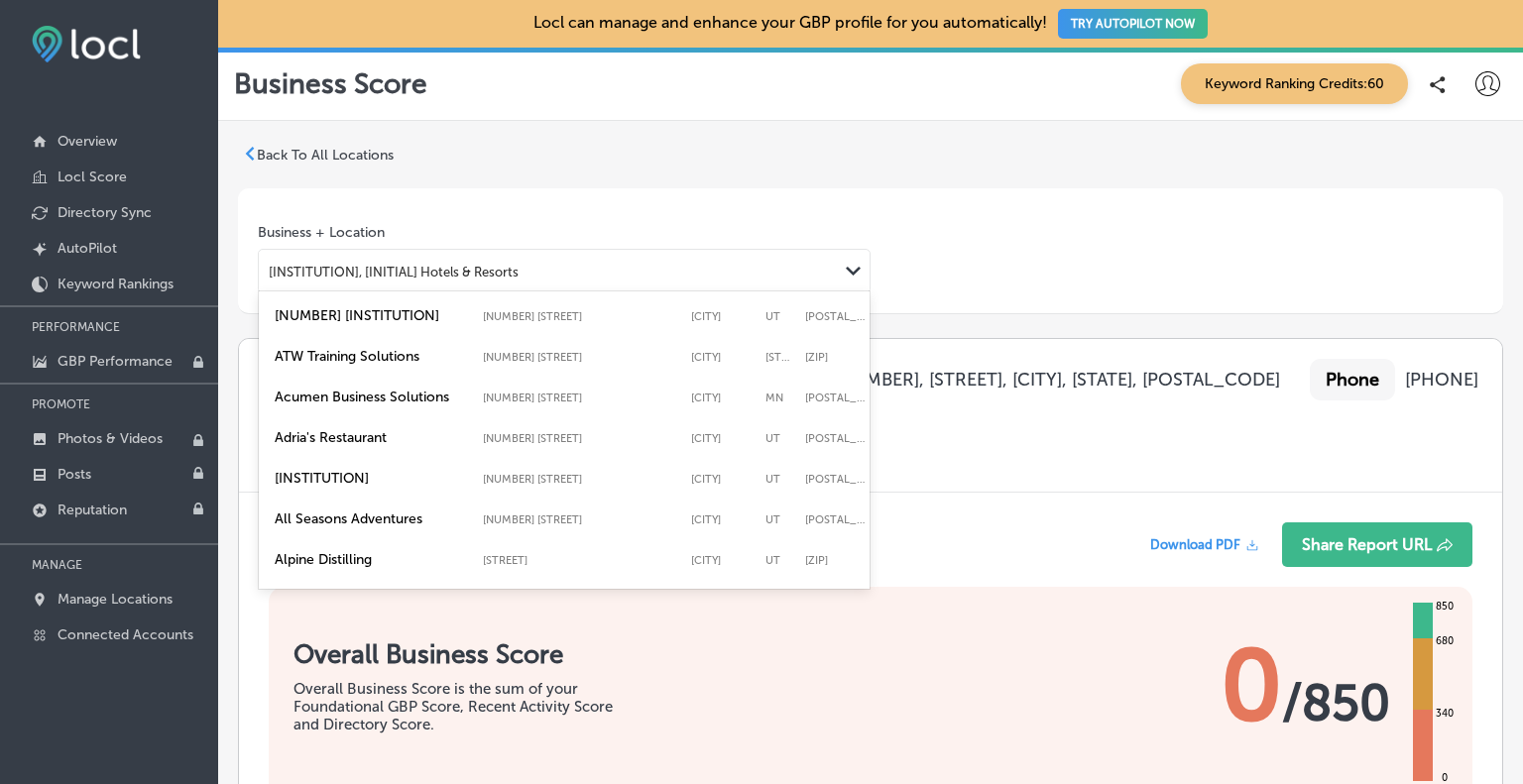 click on "[INSTITUTION], [INITIAL] Hotels & Resorts" at bounding box center (394, 271) 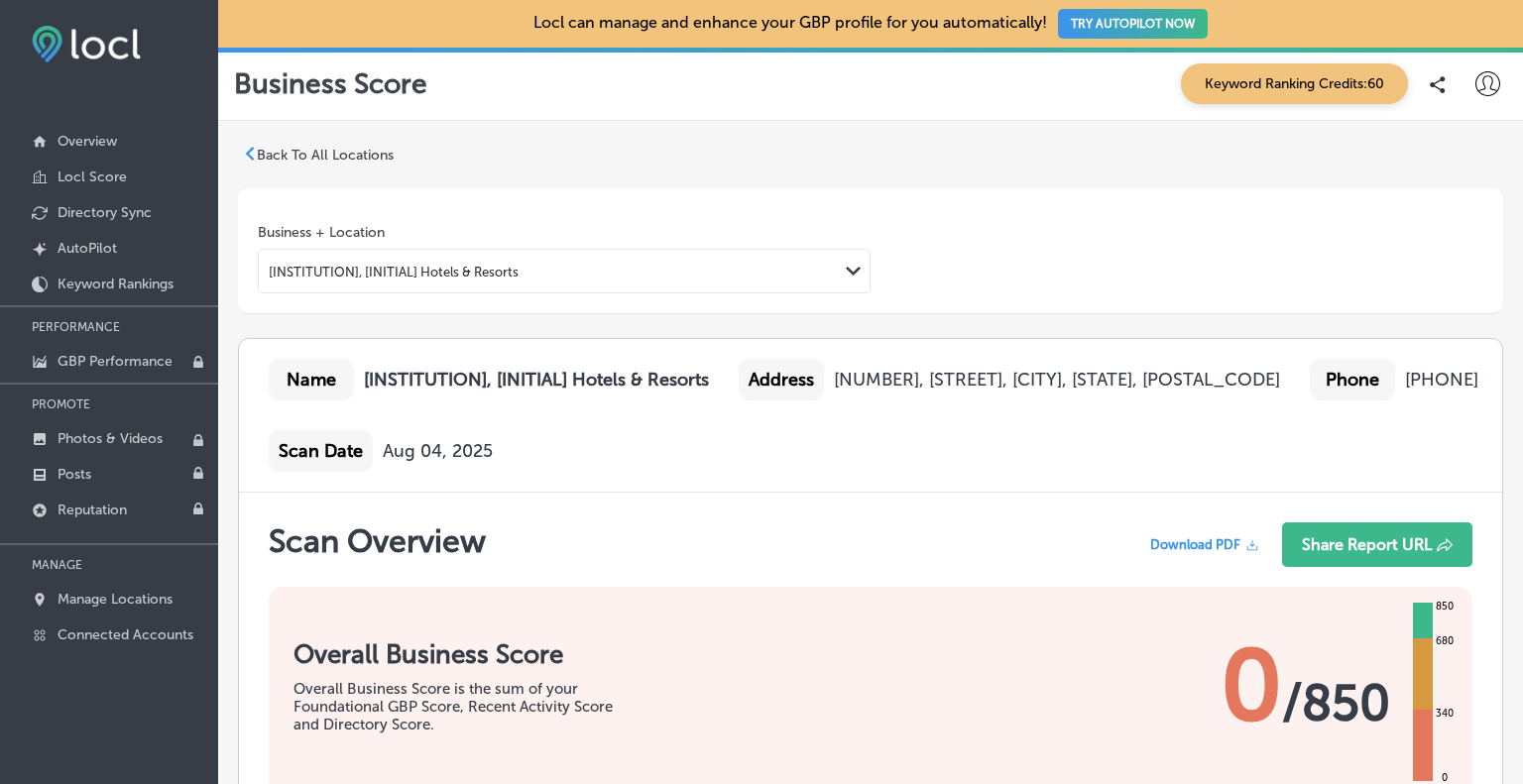 drag, startPoint x: 546, startPoint y: 267, endPoint x: 234, endPoint y: 265, distance: 312.00641 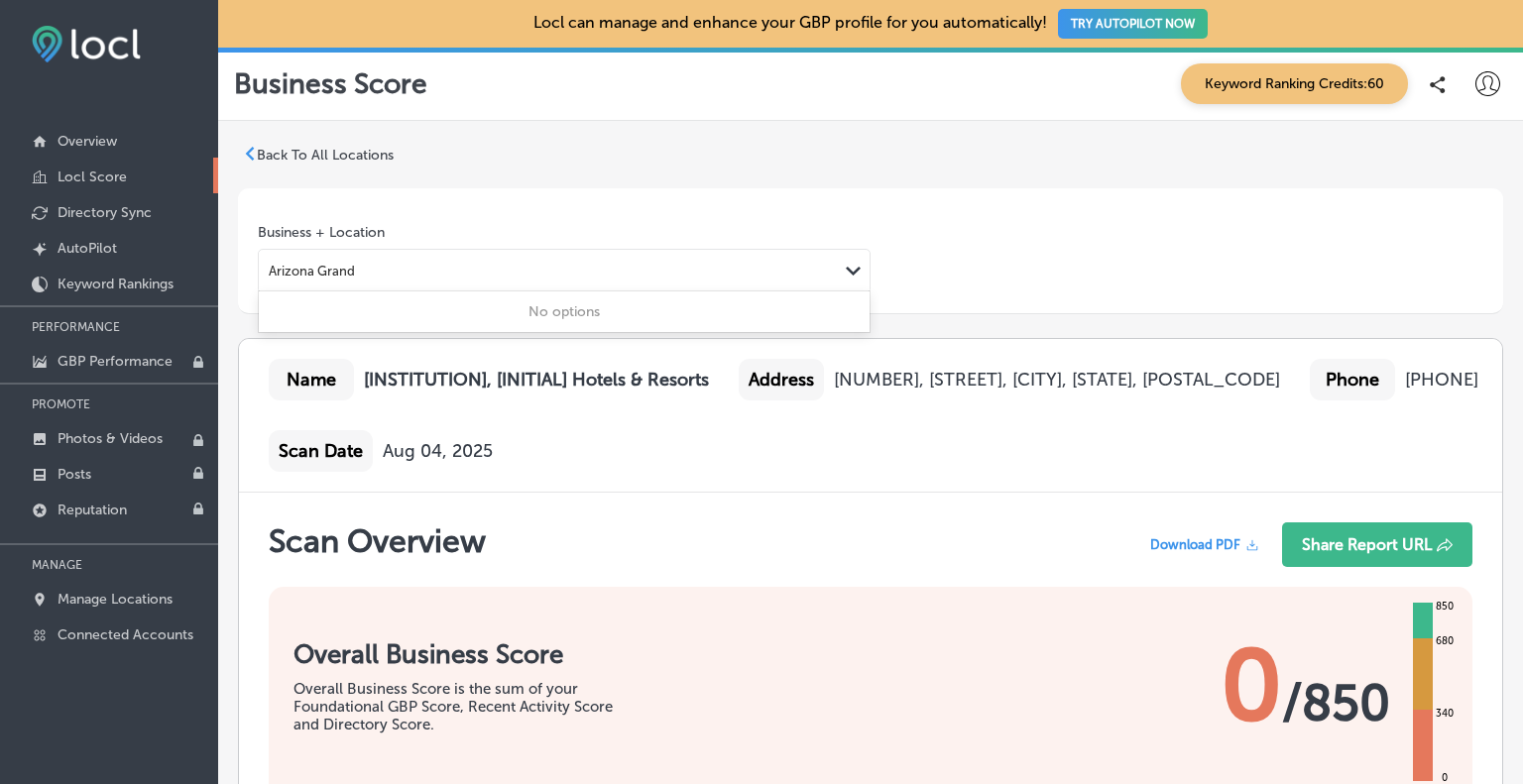 type on "Arizona Grand" 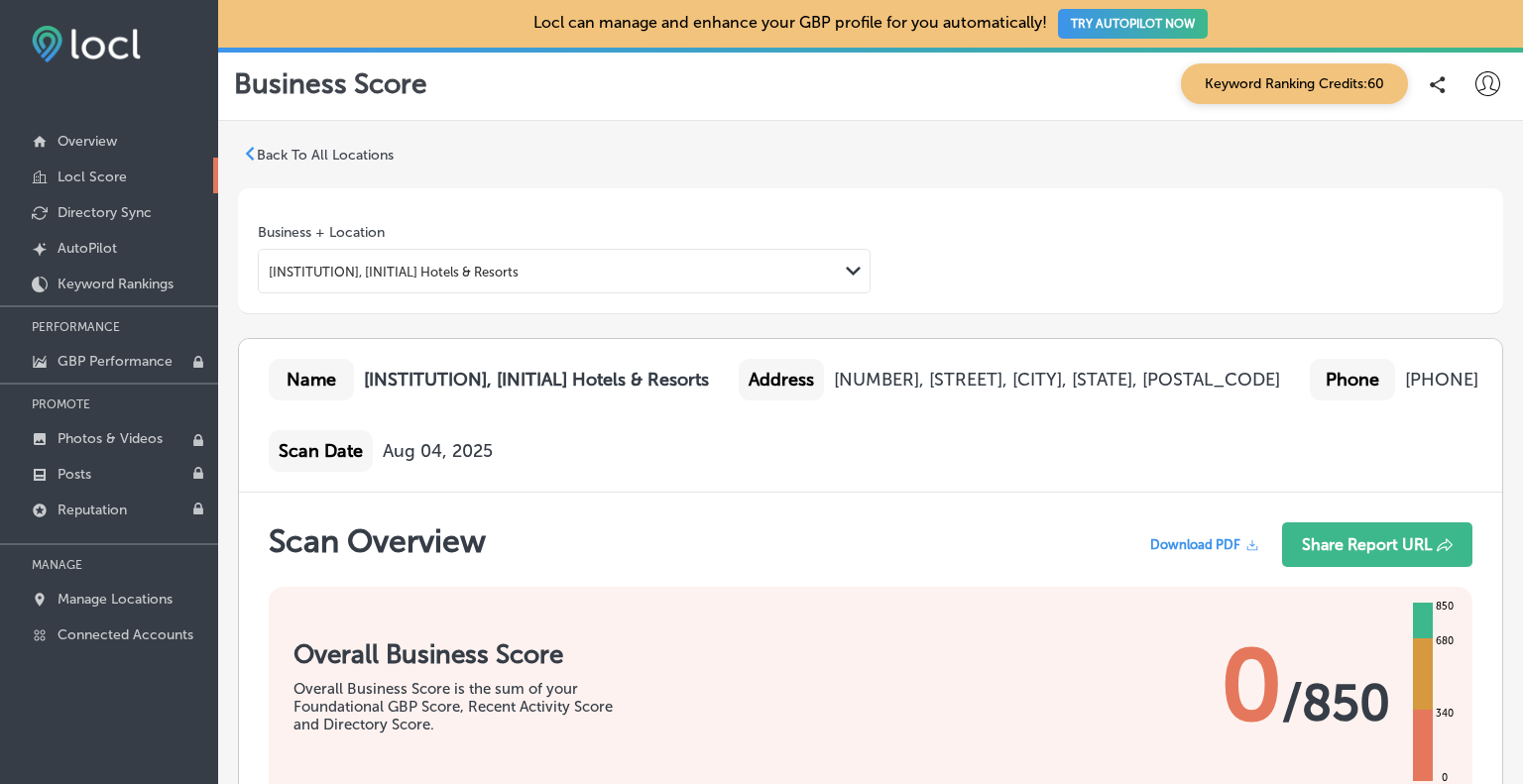 click on "Locl Score" at bounding box center [92, 176] 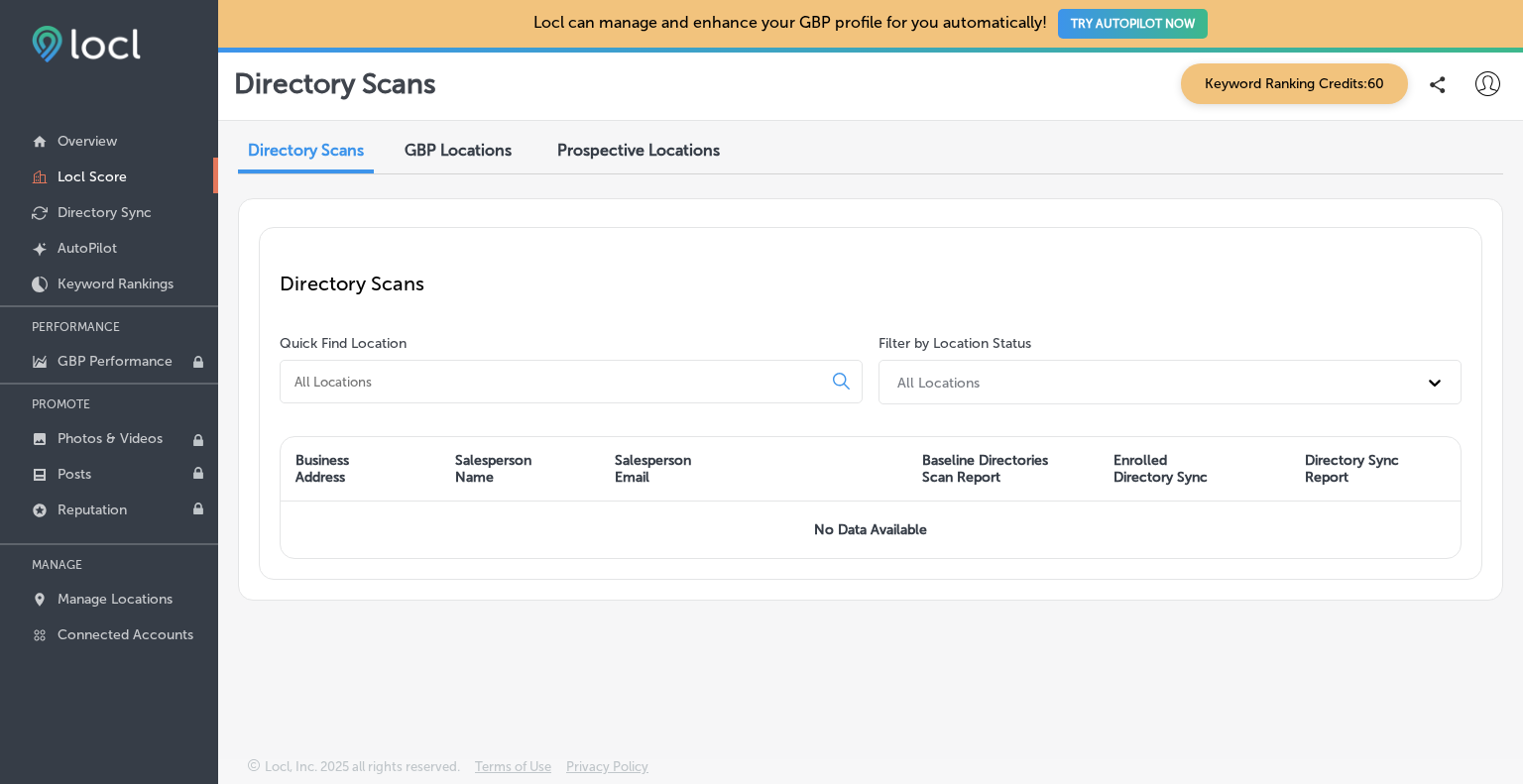 click on "Prospective Locations" at bounding box center (639, 150) 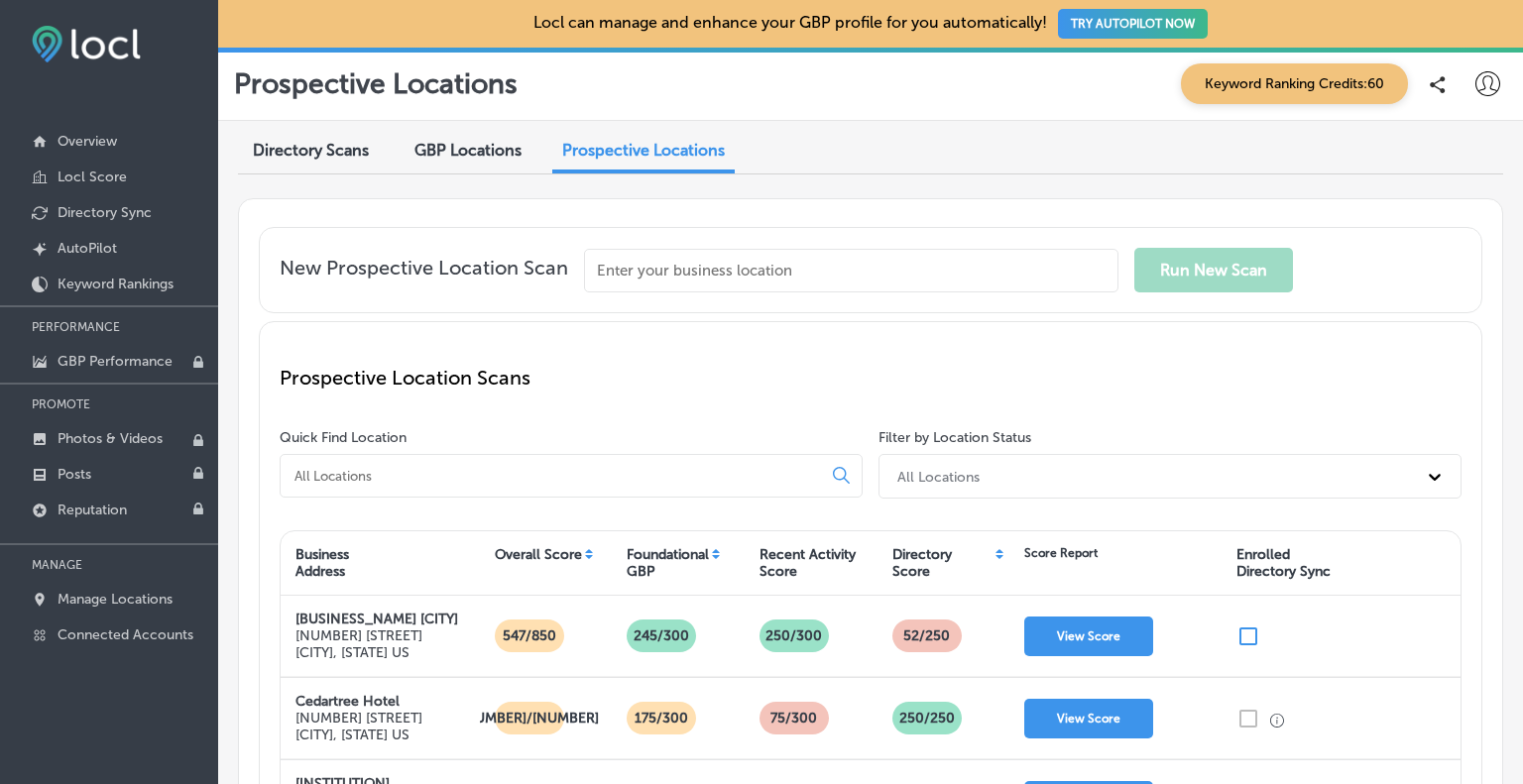 click at bounding box center [851, 271] 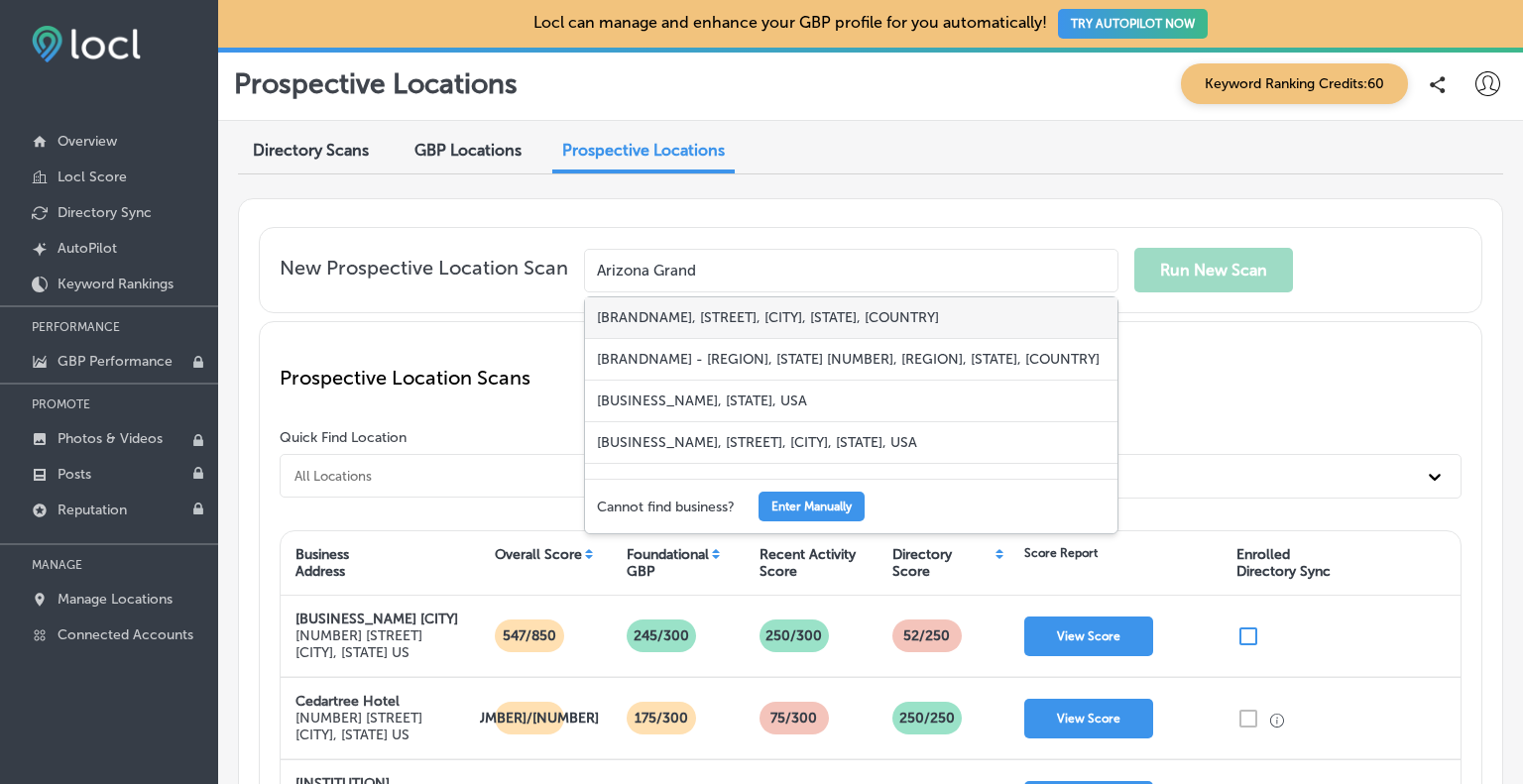 click on "[BRANDNAME], [STREET], [CITY], [STATE], [COUNTRY]" at bounding box center [851, 318] 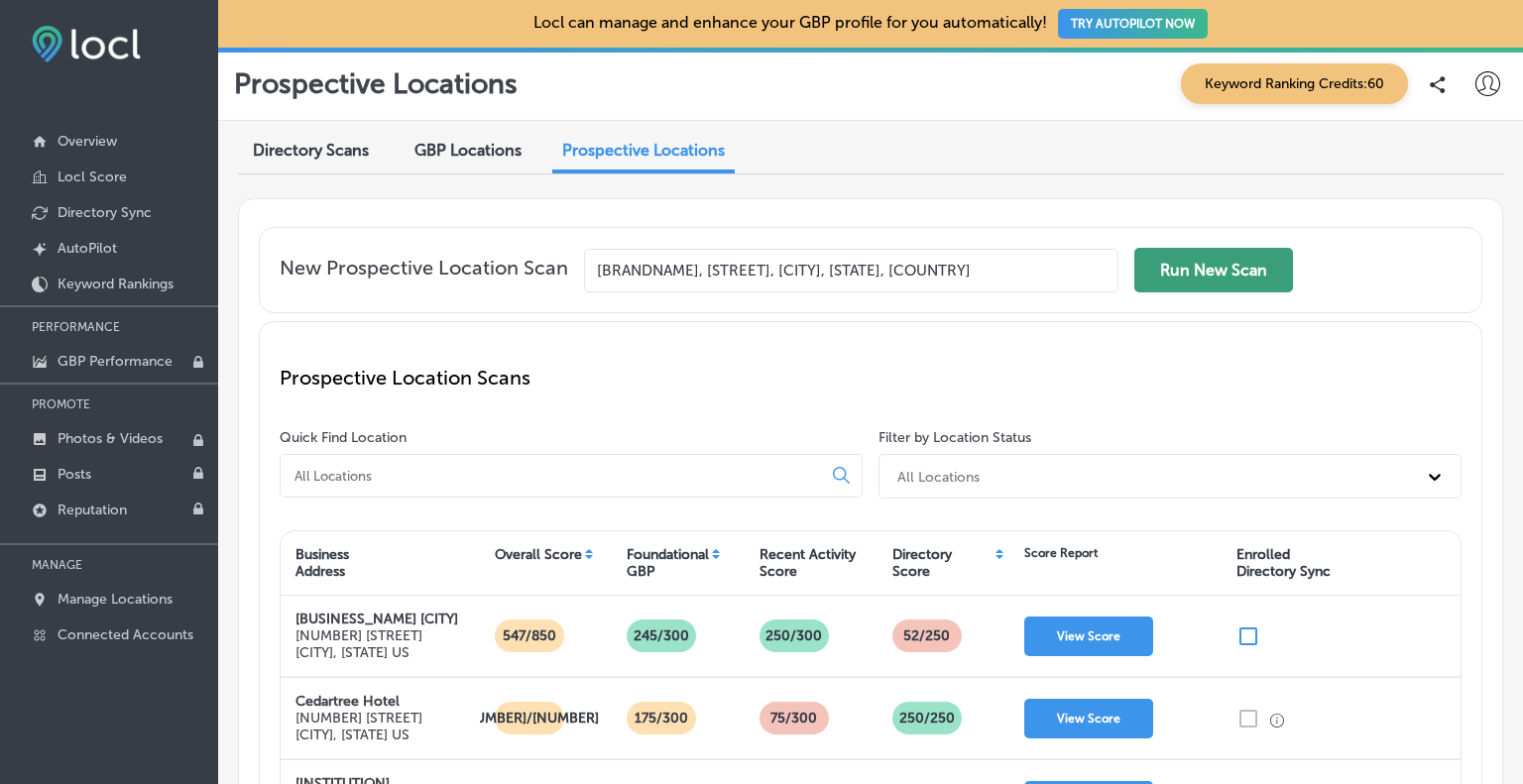 click on "Run New Scan" at bounding box center [1214, 270] 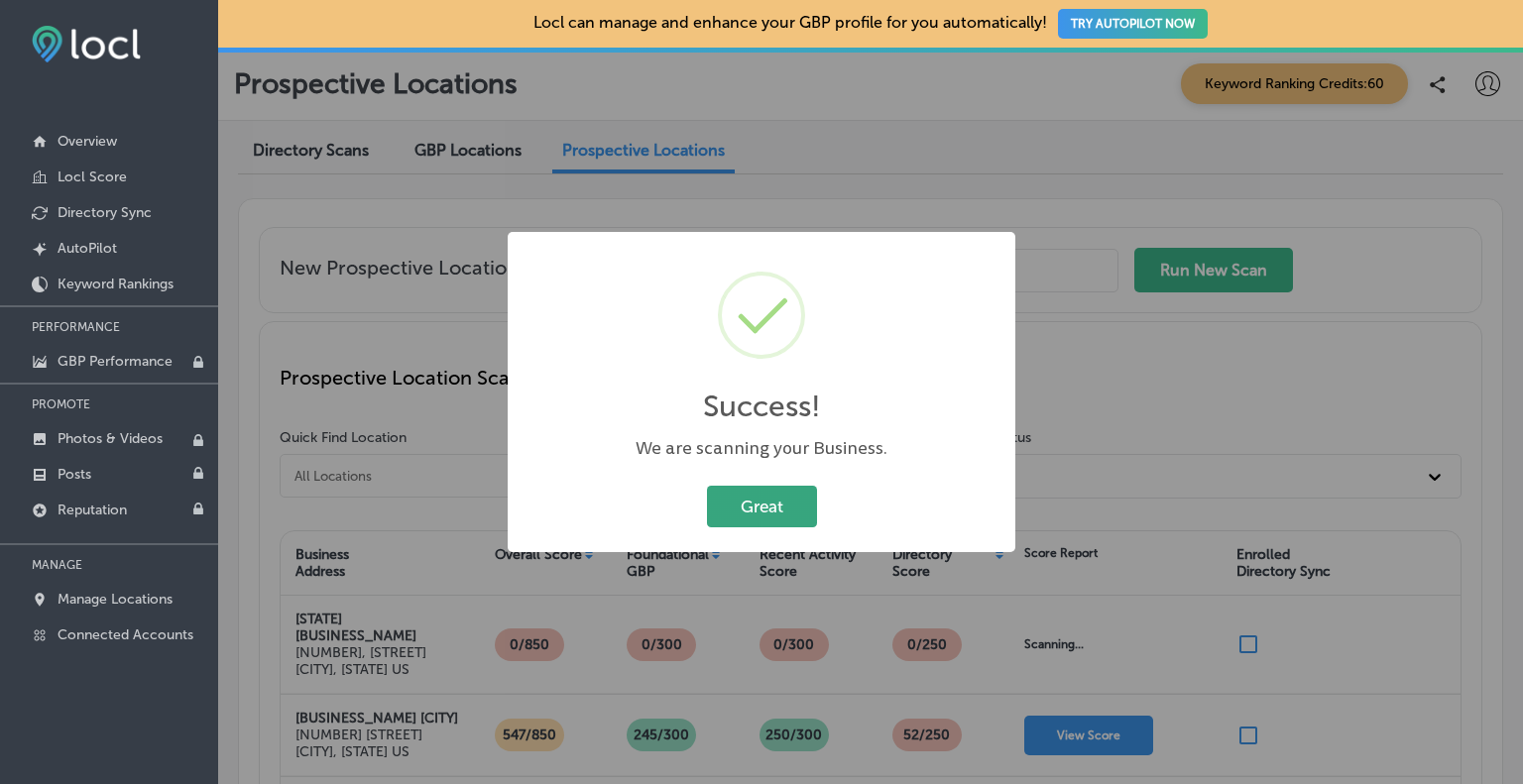 click on "Great" at bounding box center (762, 505) 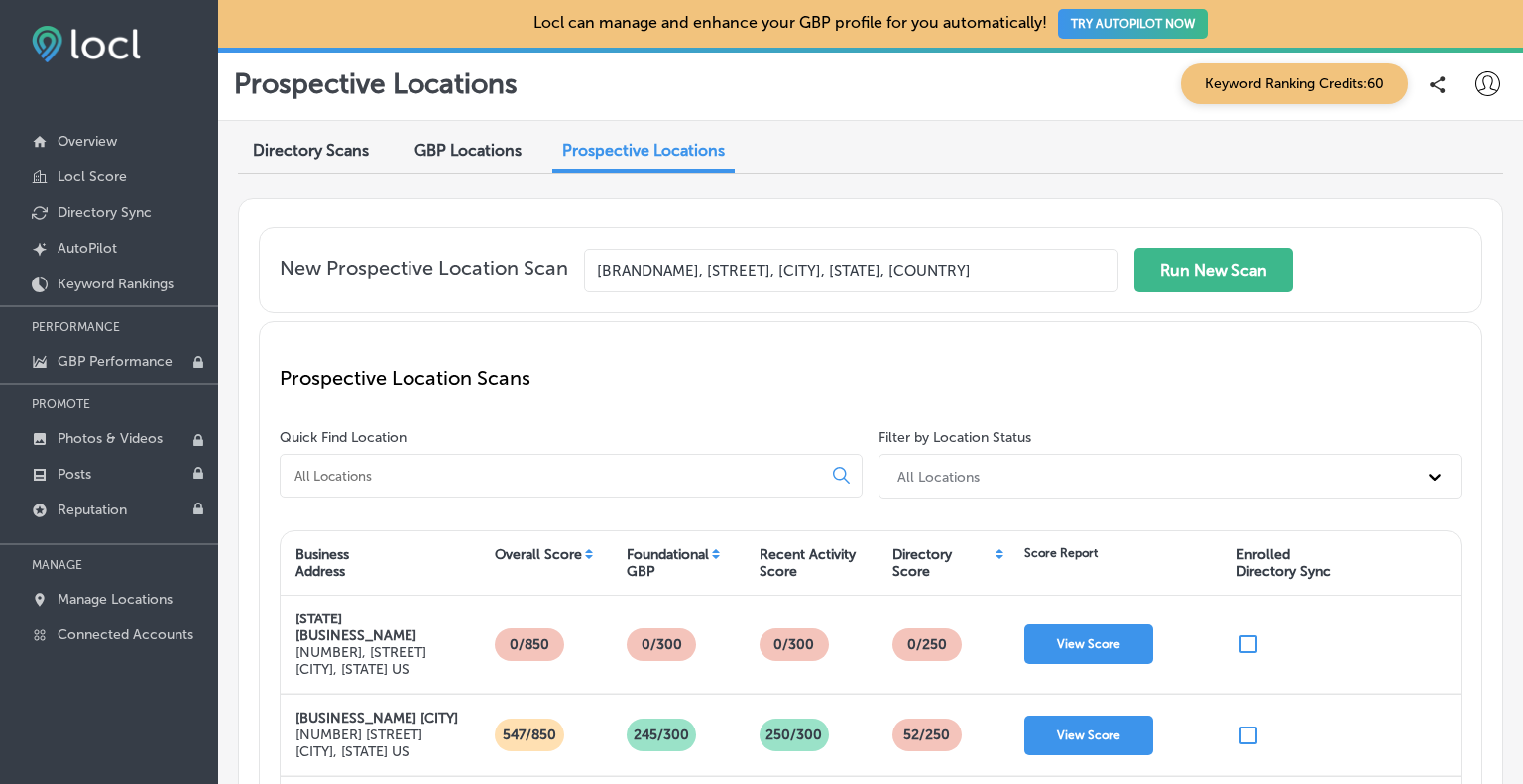 click on "New Prospective Location Scan [INSTITUTION] [INITIAL] [INSTITUTION], [NUMBER], [STREET] [INITIAL] [CITY], [STATE] US [NUMBER]/[NUMBER] [NUMBER]/[NUMBER] [NUMBER]/[NUMBER] [NUMBER] /[NUMBER] View Score Upgrade Labs Park City [NUMBER] [STREET] [CITY], [STATE] US [NUMBER]/[NUMBER] [NUMBER]/[NUMBER] [NUMBER]/[NUMBER] [NUMBER] /[NUMBER] View Score Cedartree Hotel [NUMBER] [STREET] [CITY], [STATE] US [NUMBER]/[NUMBER] [NUMBER]/[NUMBER] [NUMBER]/[NUMBER] [NUMBER]" at bounding box center [871, 969] 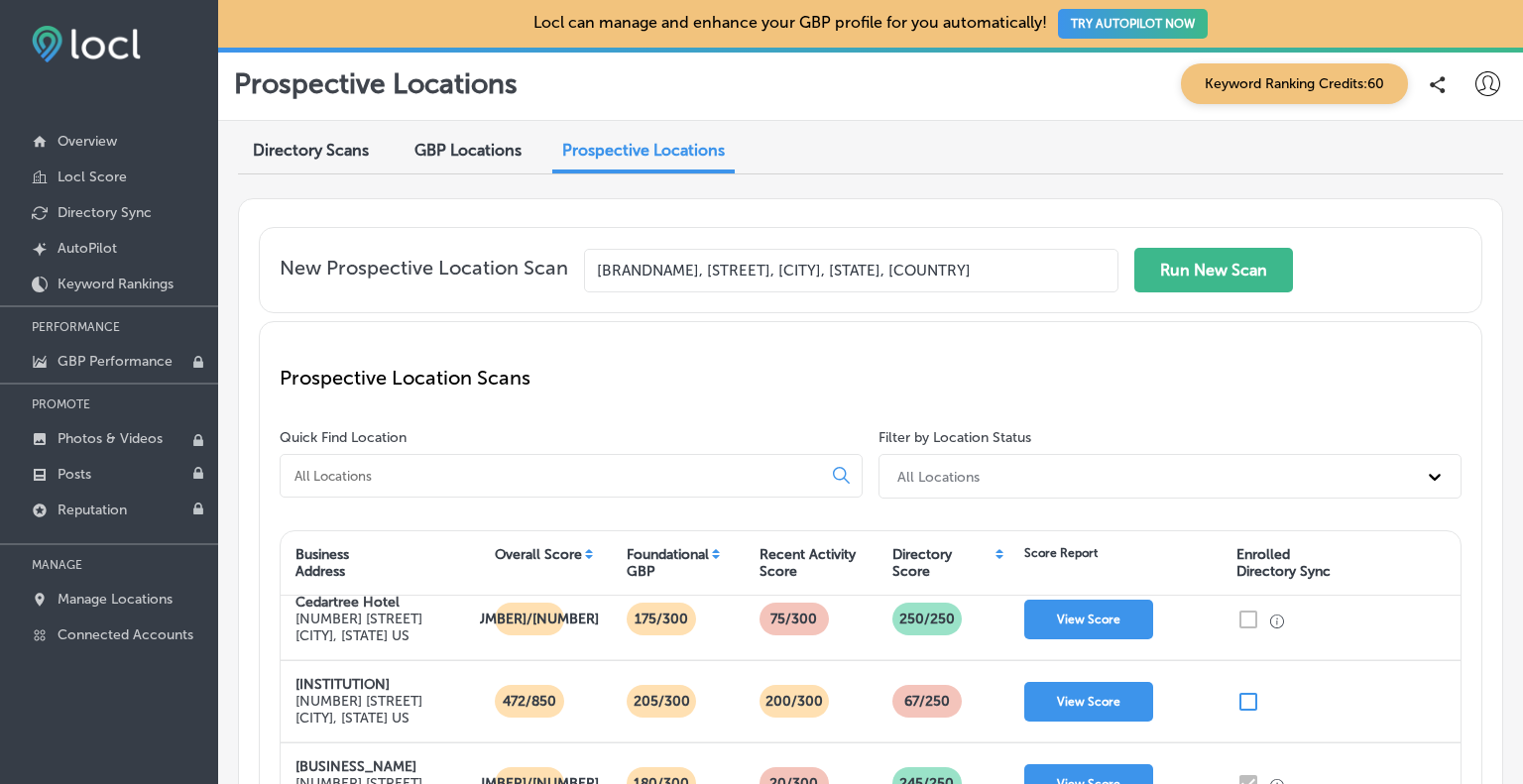 scroll, scrollTop: 0, scrollLeft: 0, axis: both 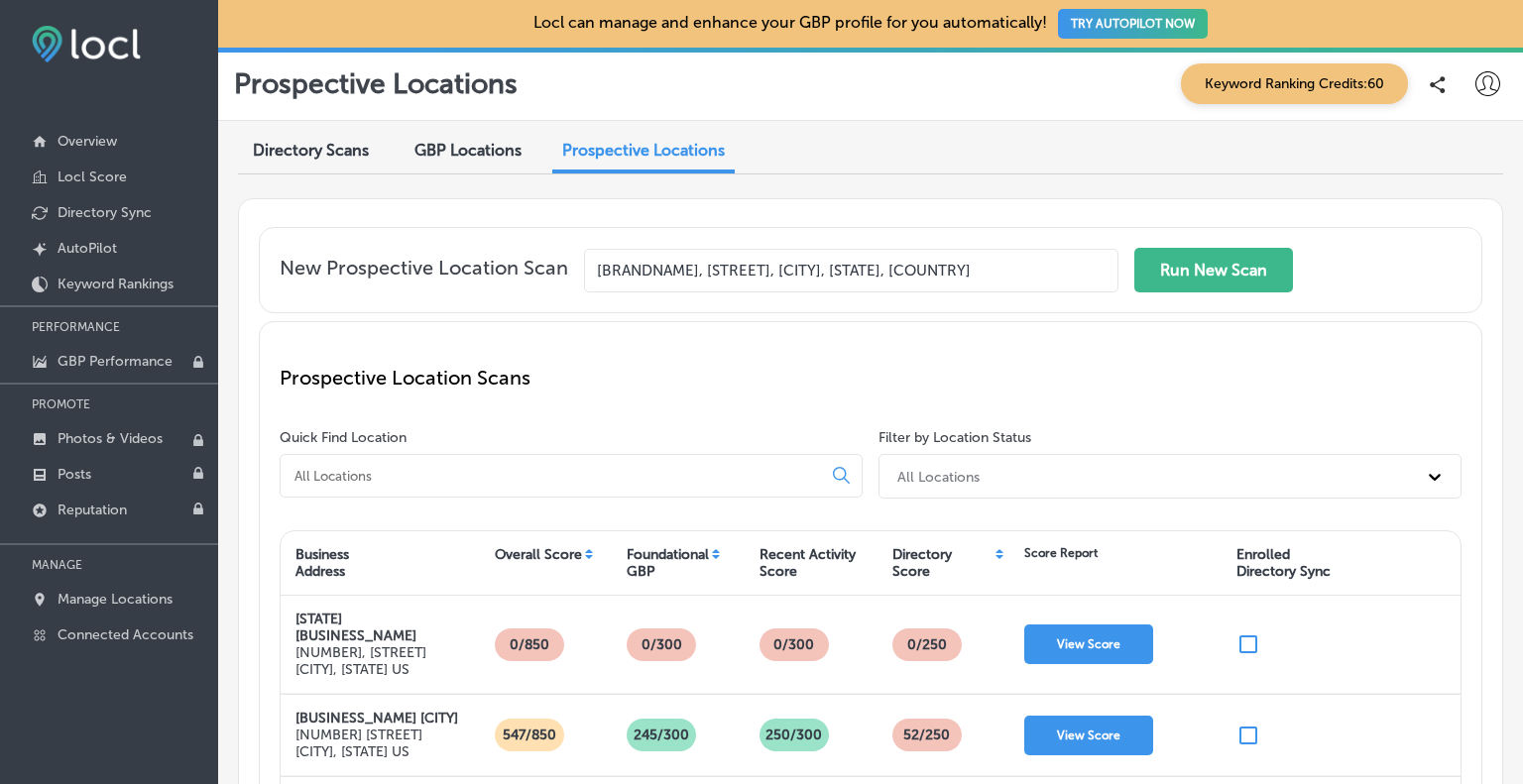 drag, startPoint x: 1477, startPoint y: 349, endPoint x: 1476, endPoint y: 323, distance: 26.019224 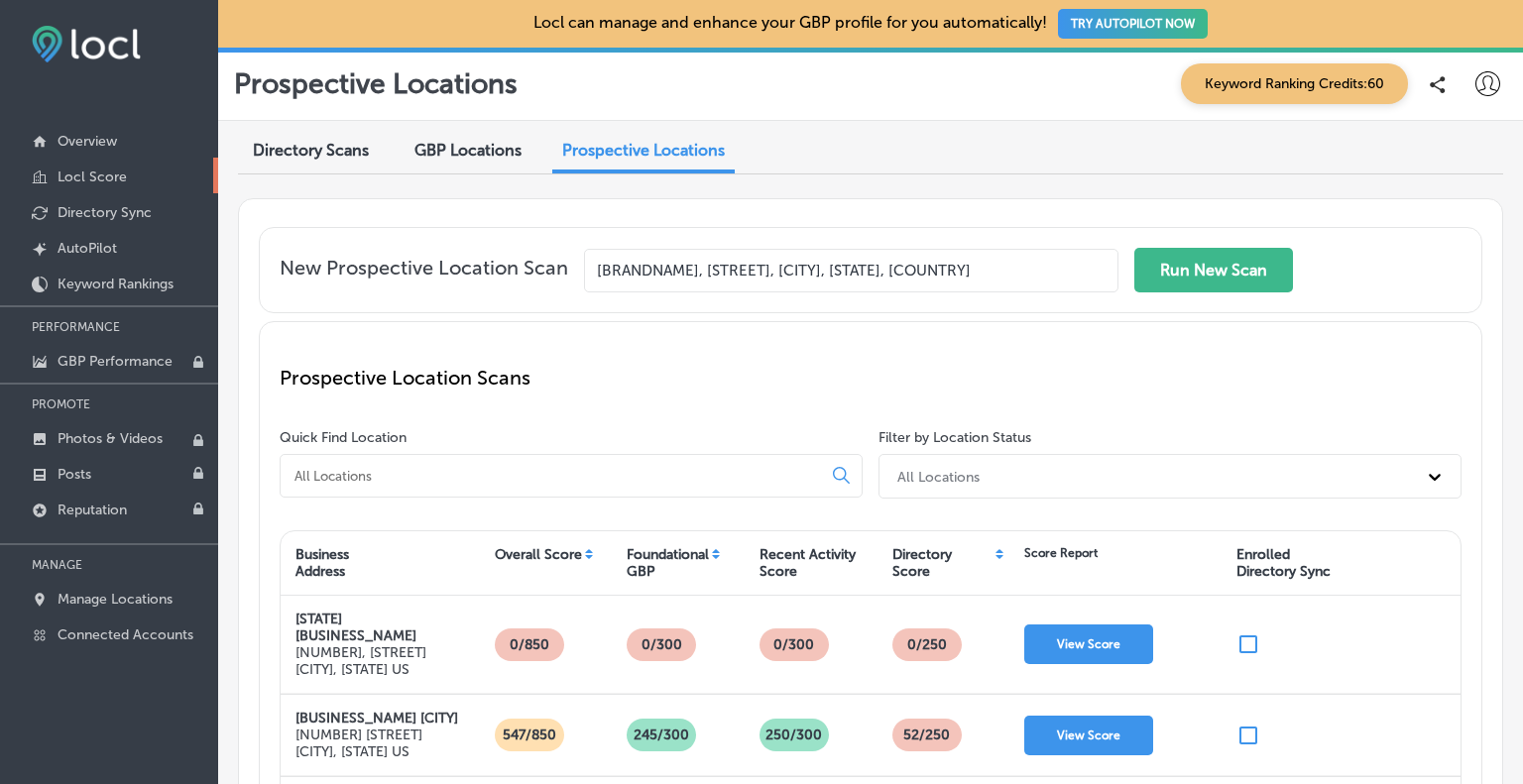 click on "Locl Score" at bounding box center [92, 176] 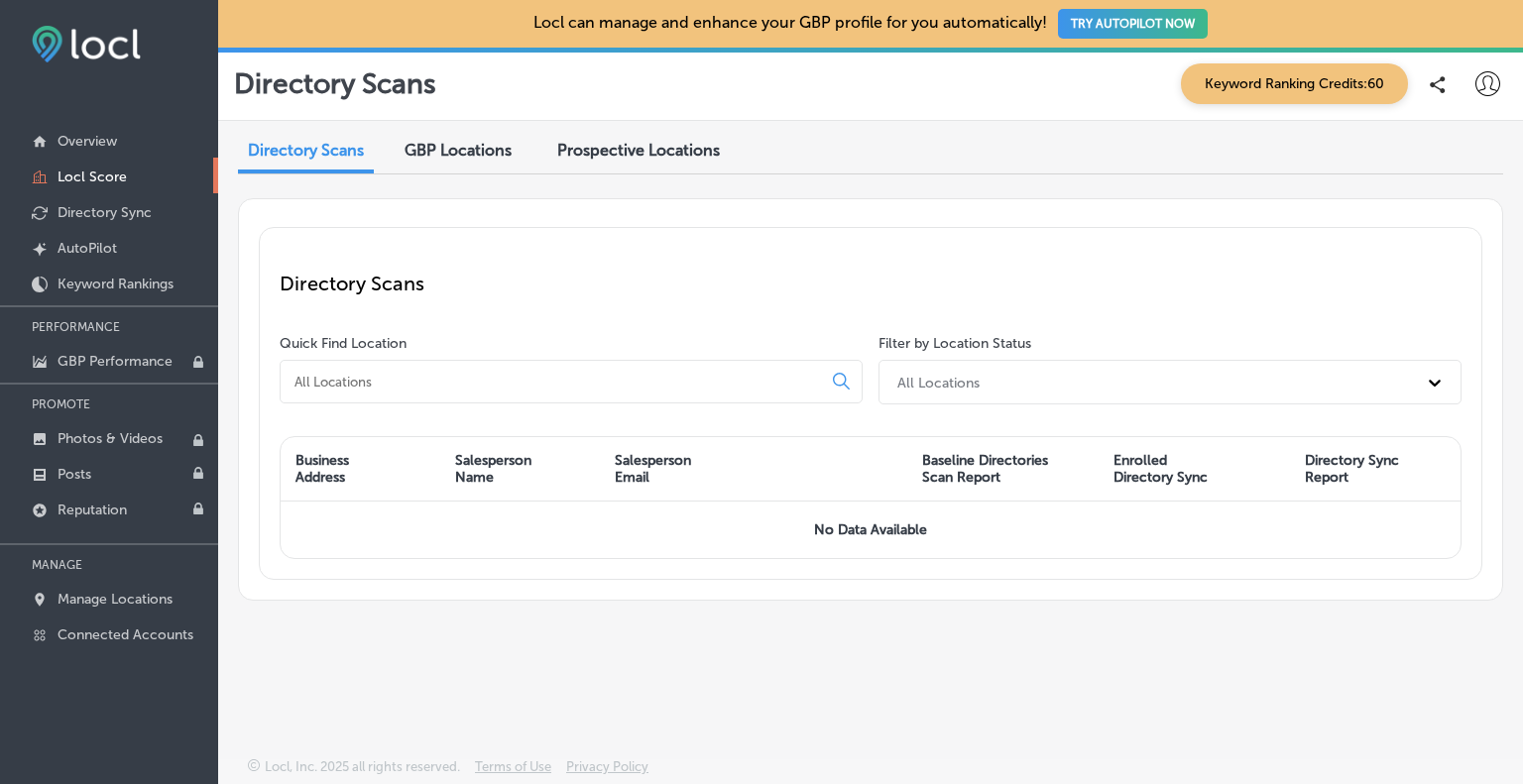 click on "Prospective Locations" at bounding box center [639, 150] 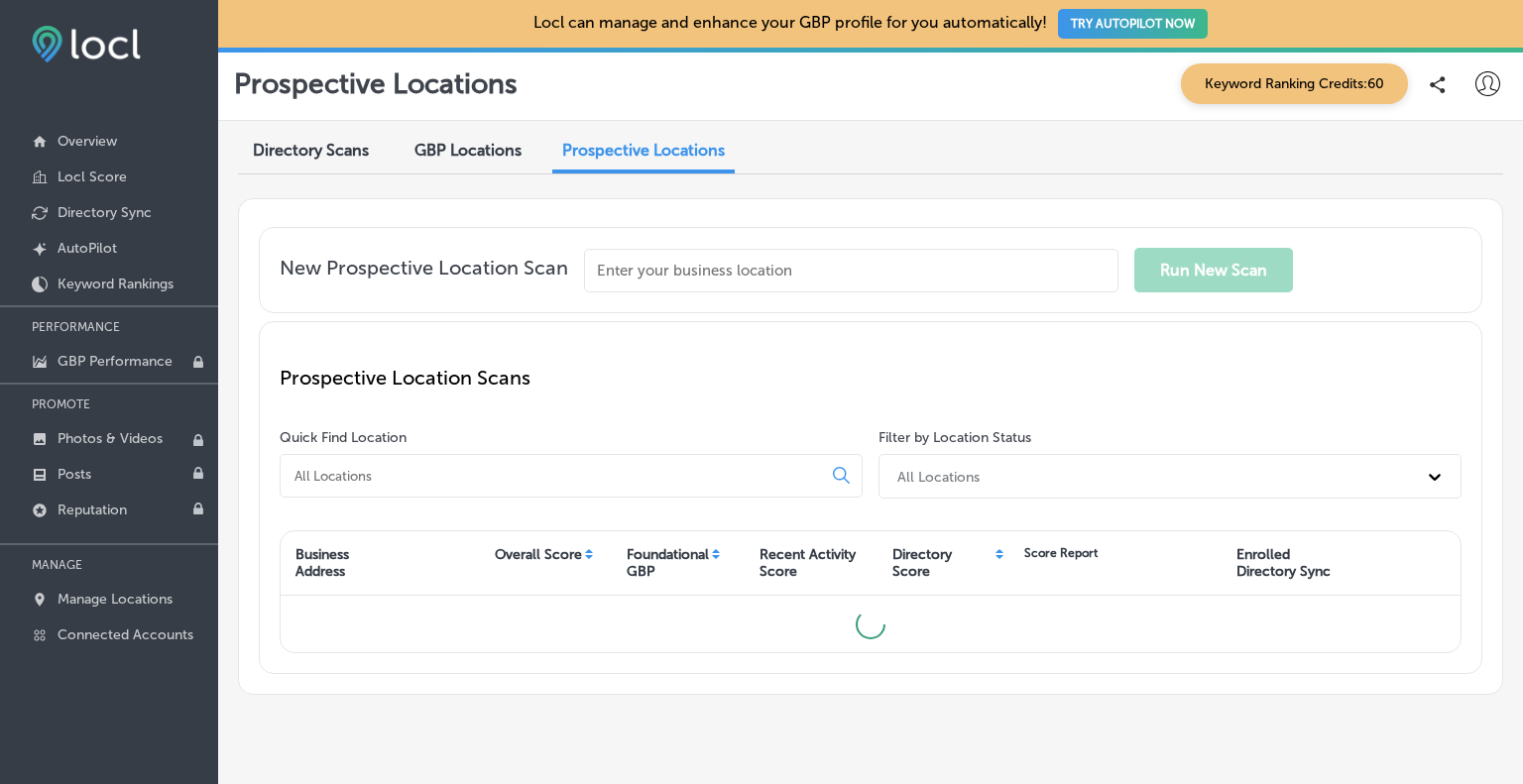 click at bounding box center (851, 271) 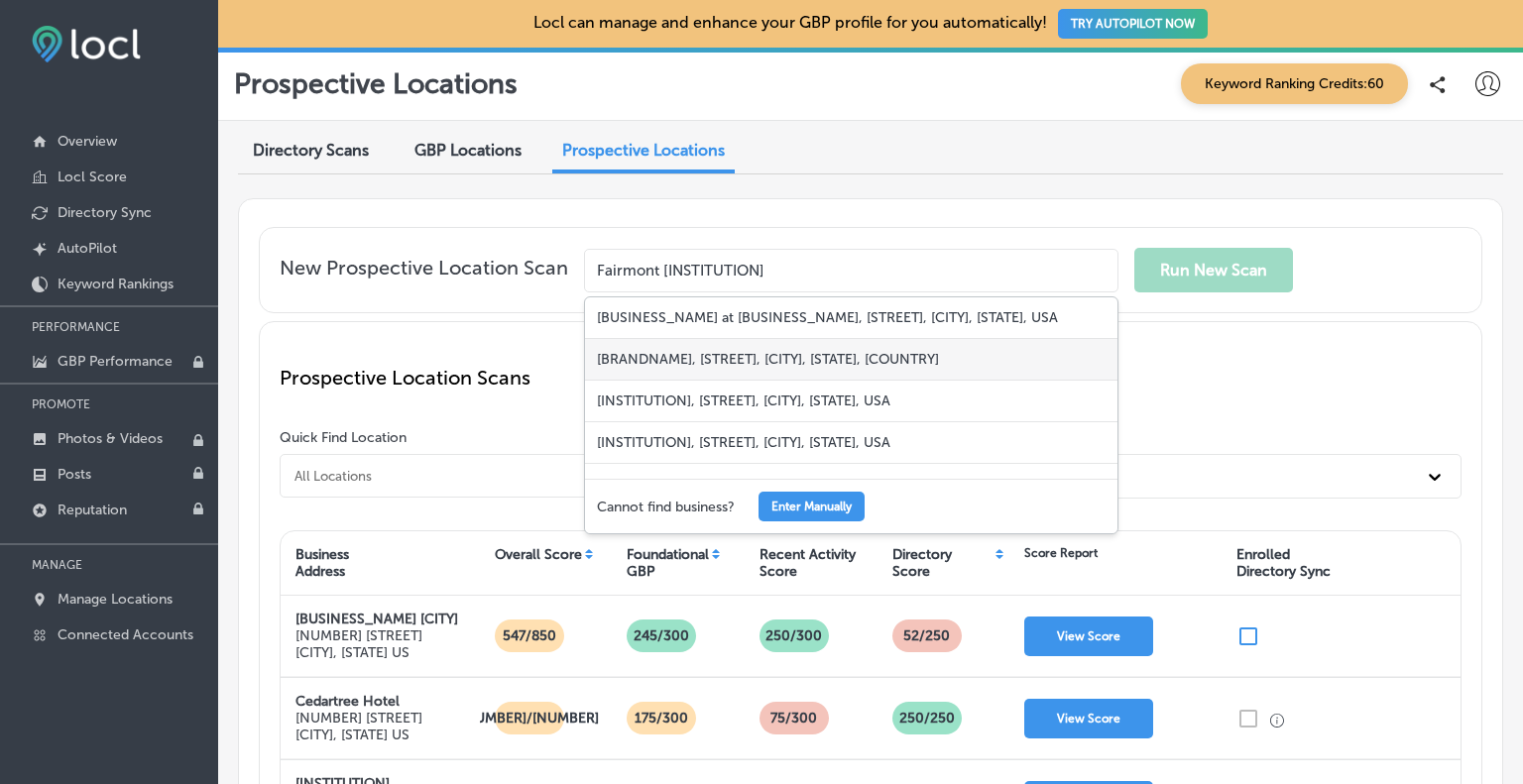 click on "[BRANDNAME], [STREET], [CITY], [STATE], [COUNTRY]" at bounding box center [851, 360] 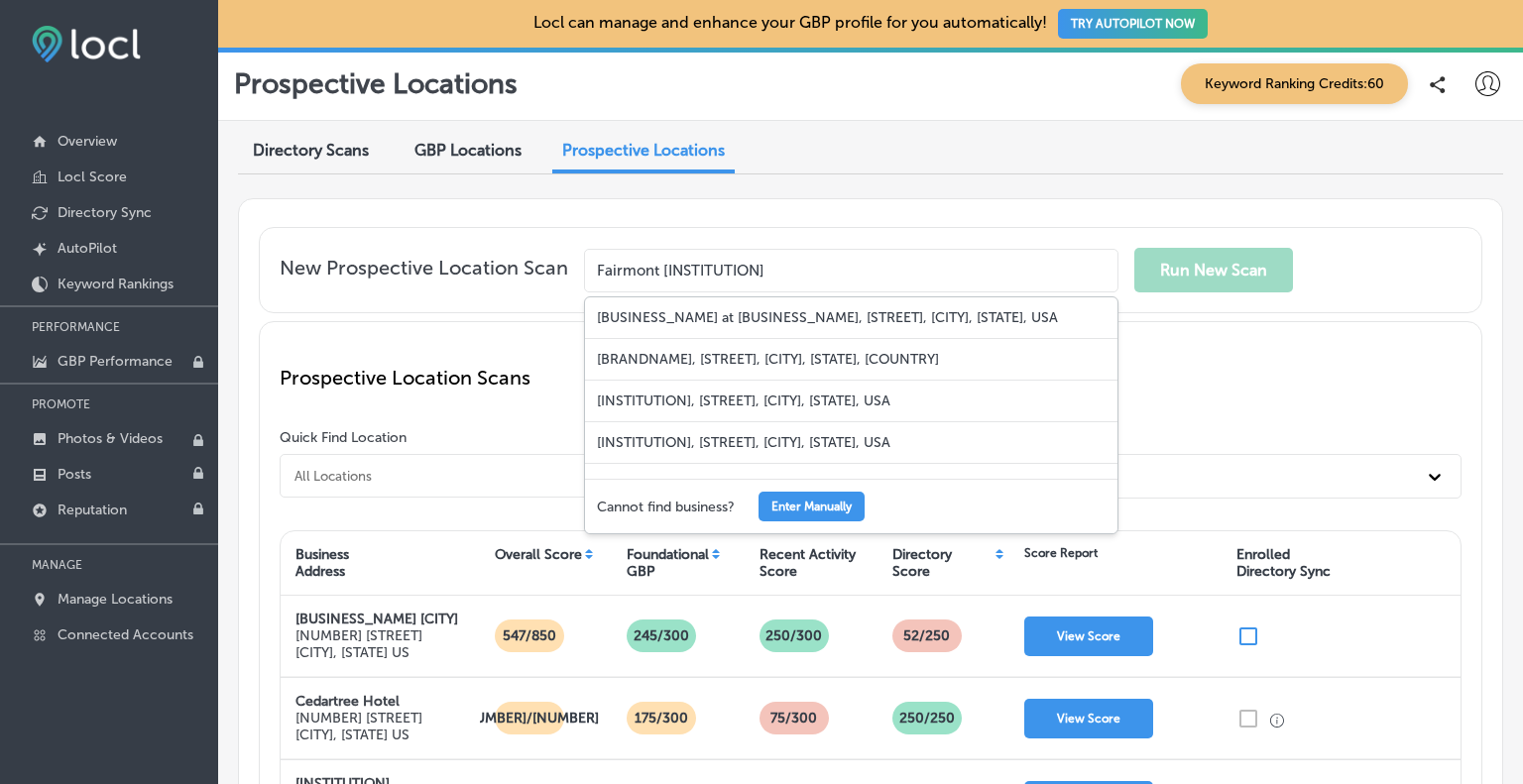 type on "[BRANDNAME], [STREET], [CITY], [STATE], [COUNTRY]" 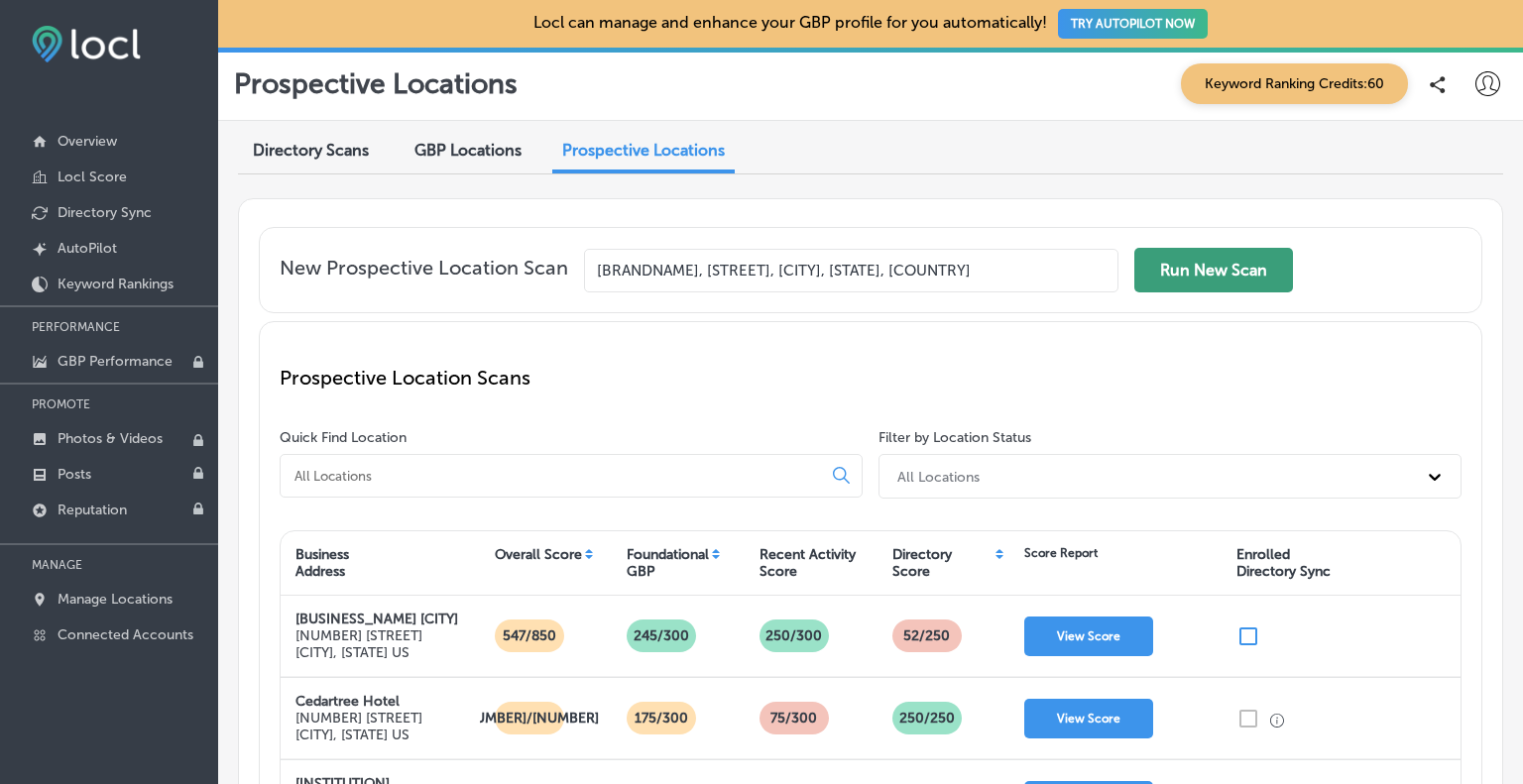 click on "Run New Scan" at bounding box center (1214, 270) 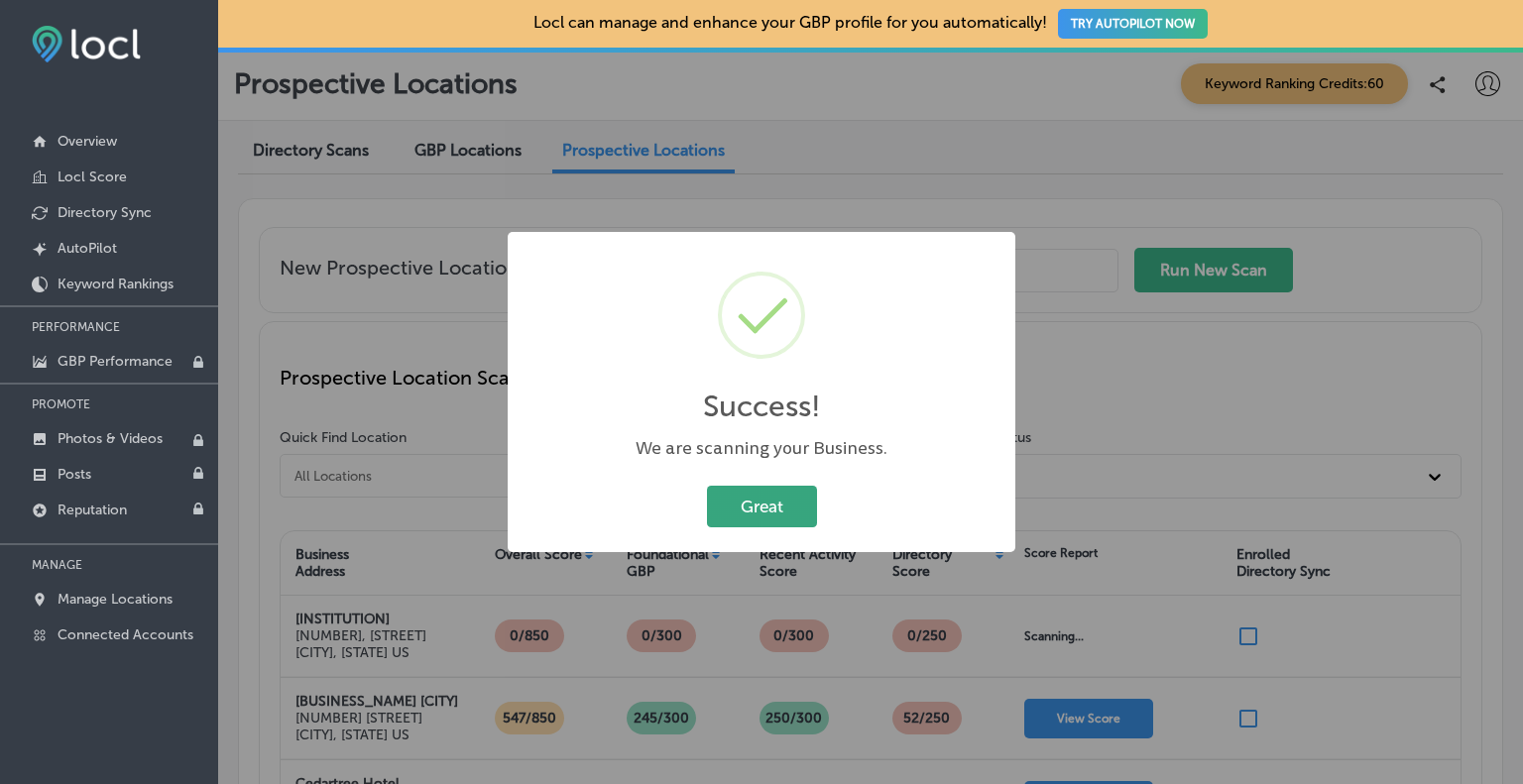 click on "Great" at bounding box center (762, 505) 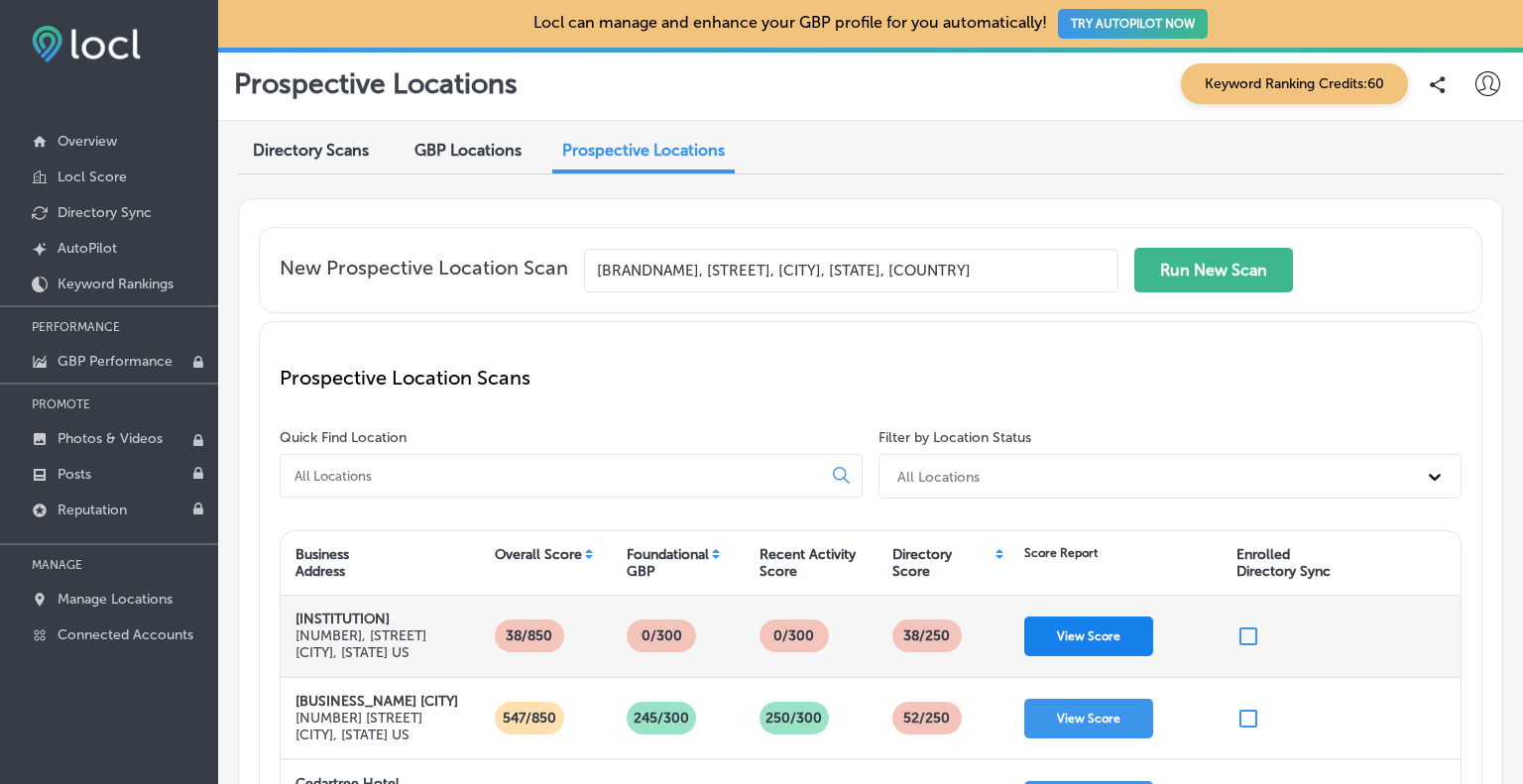 click on "View Score" at bounding box center [1089, 636] 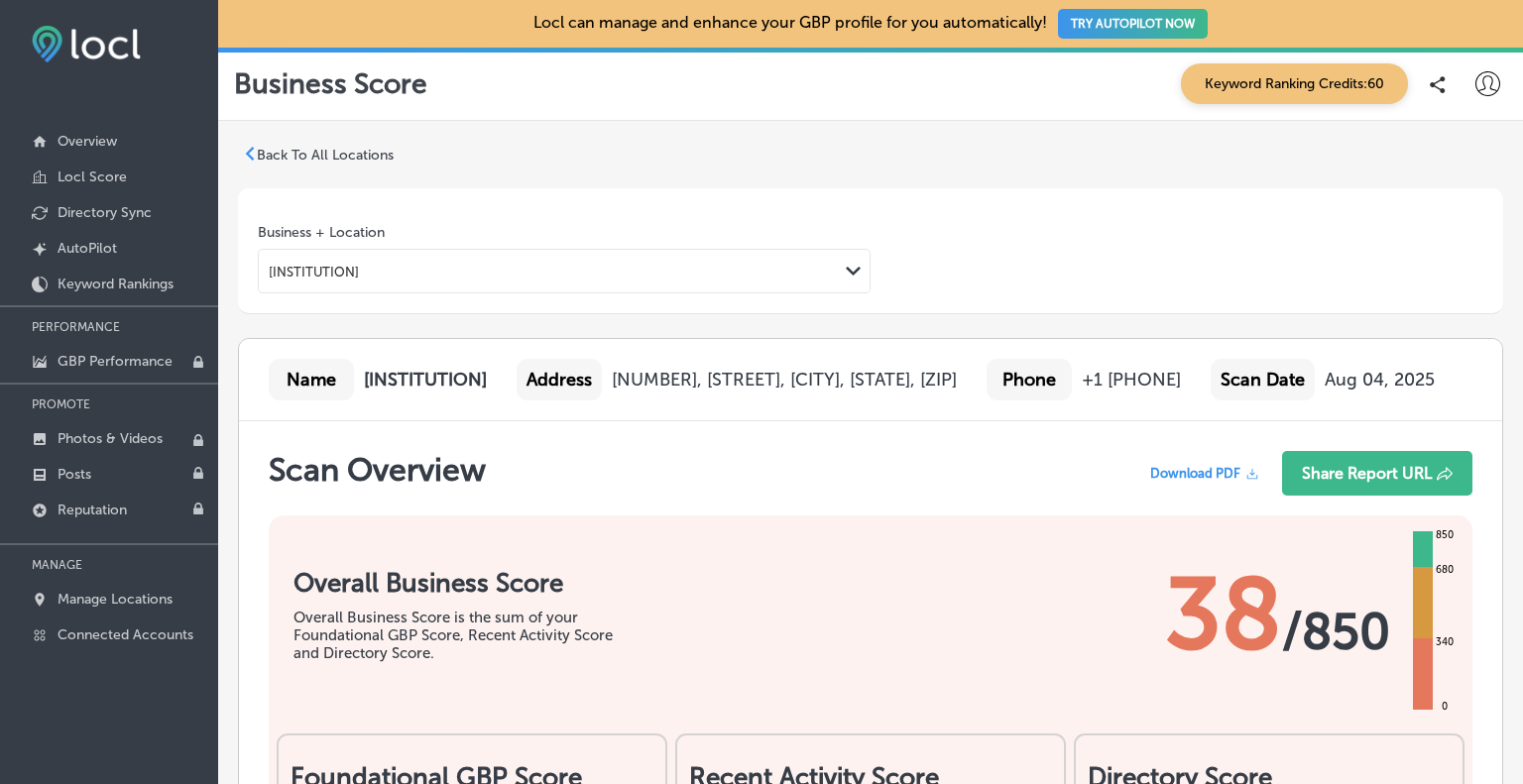 click on "Download PDF" at bounding box center (1195, 473) 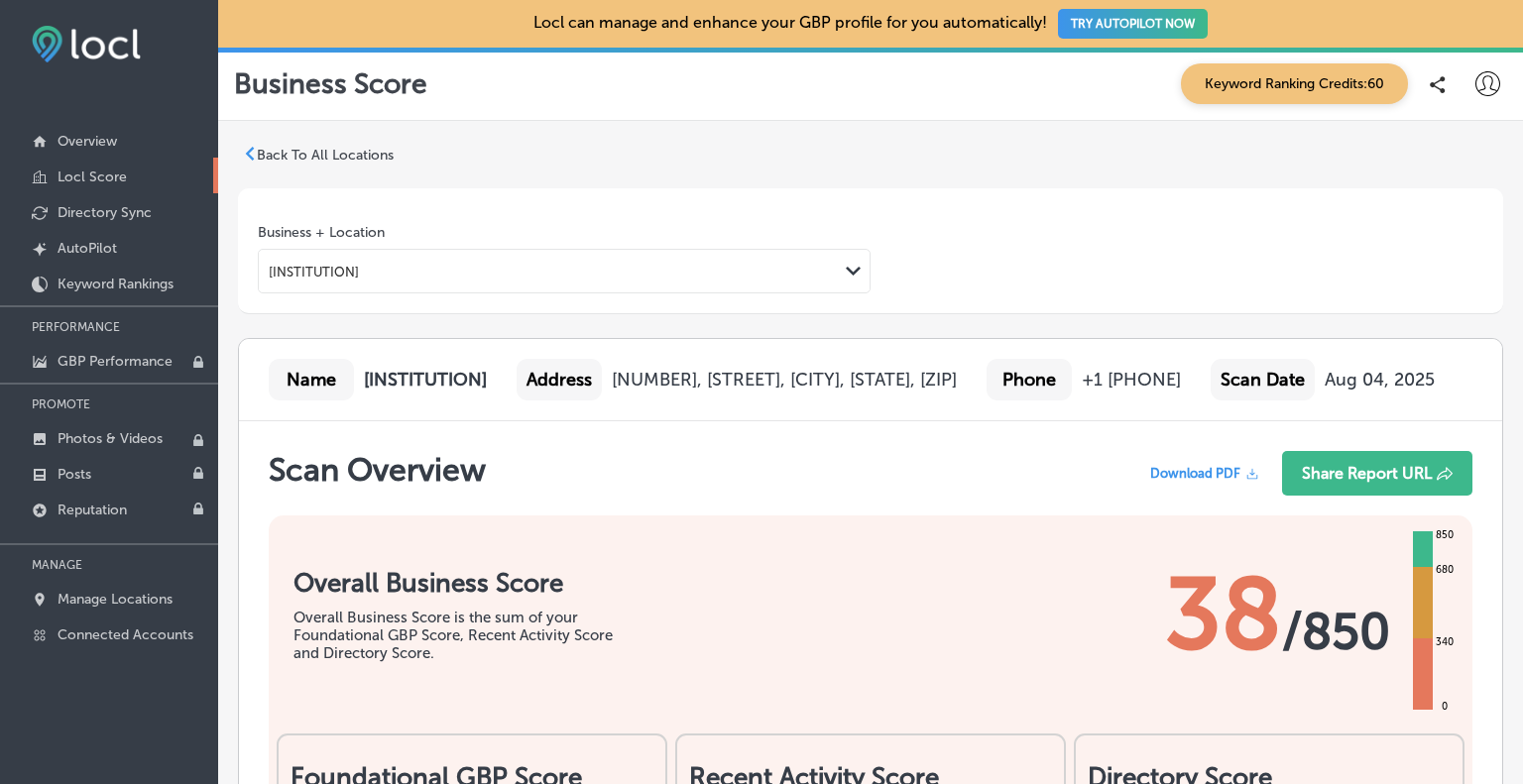 click on "Locl Score" at bounding box center [92, 176] 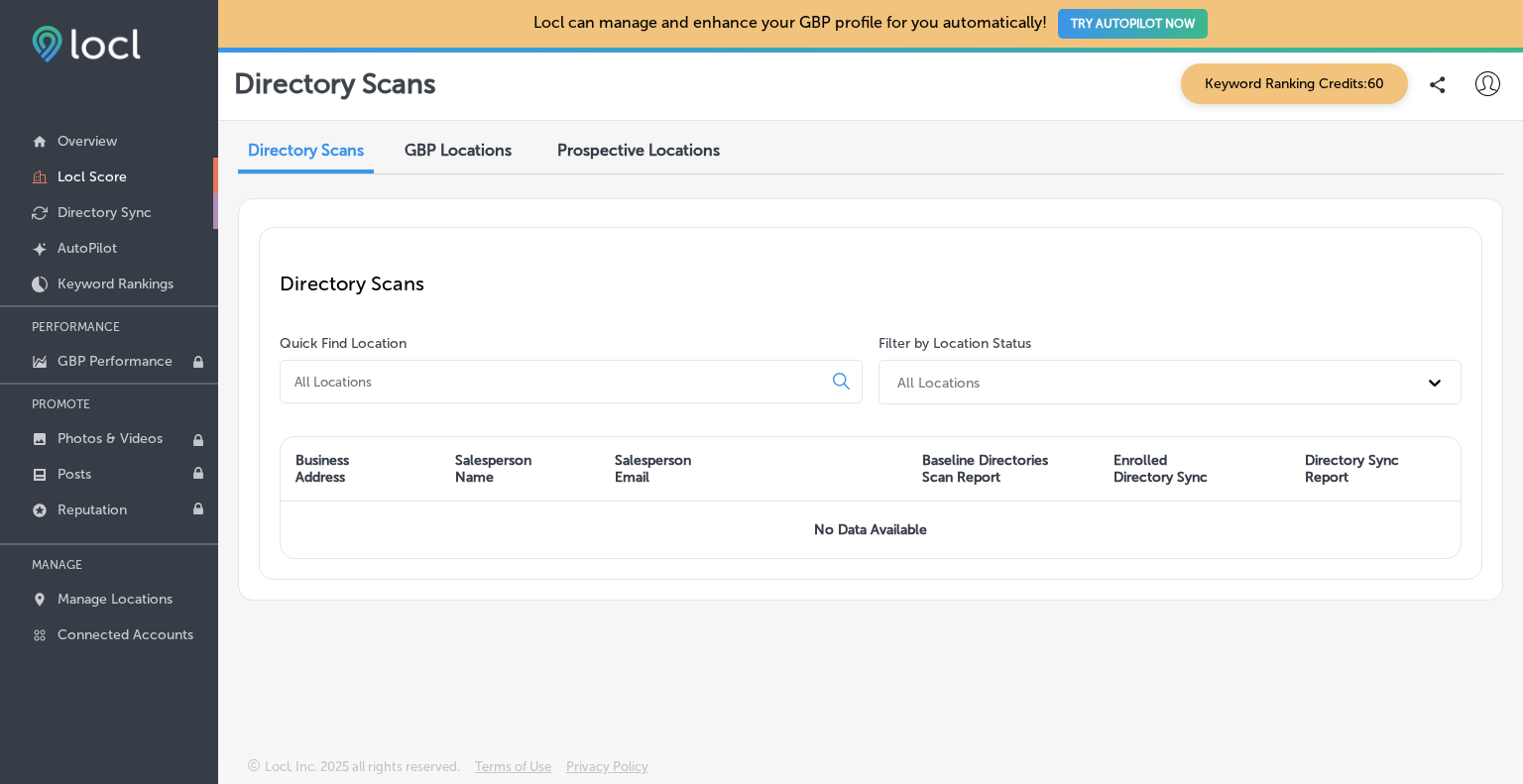 click on "Directory Sync" at bounding box center (104, 212) 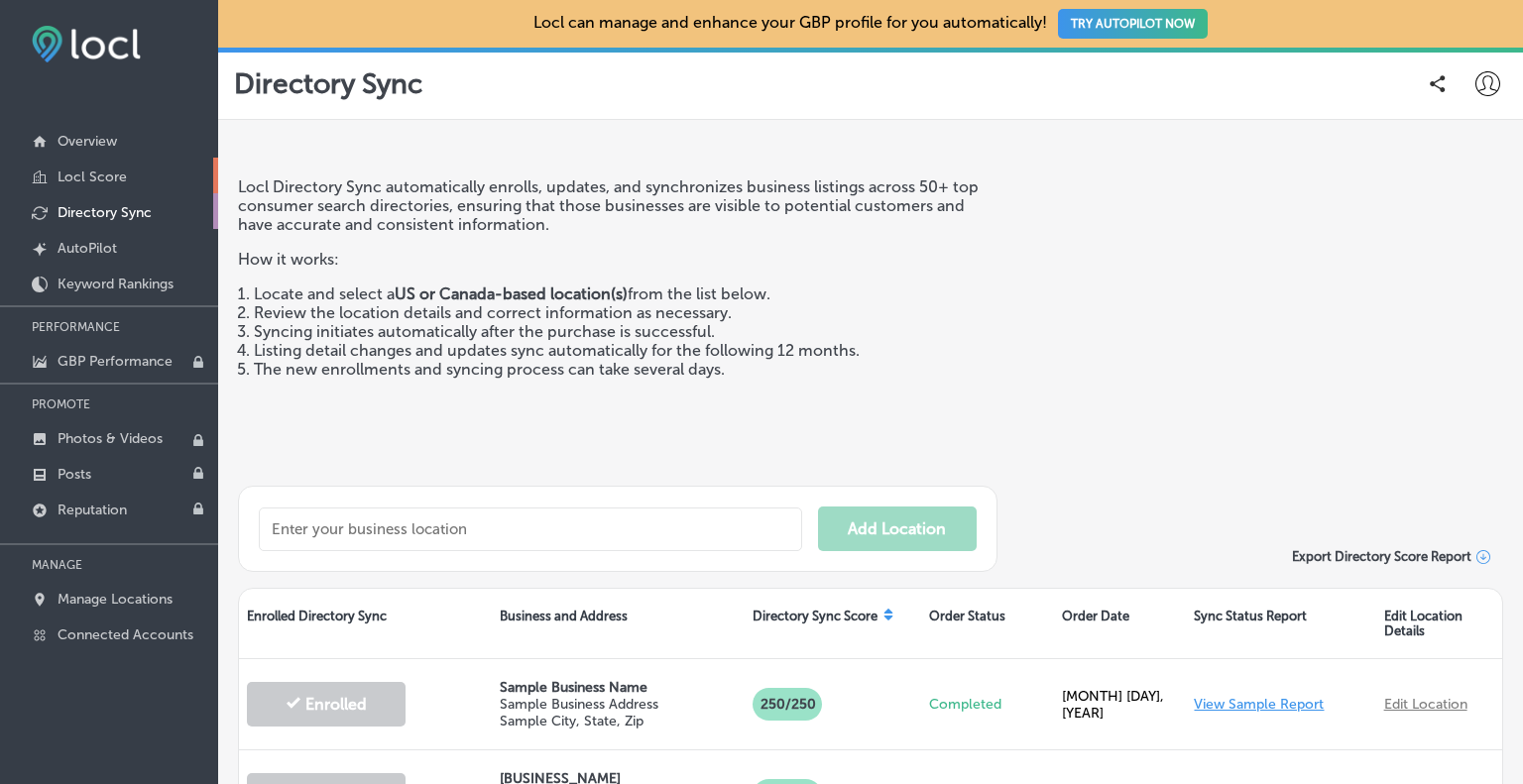 click on "Locl Score" at bounding box center [92, 176] 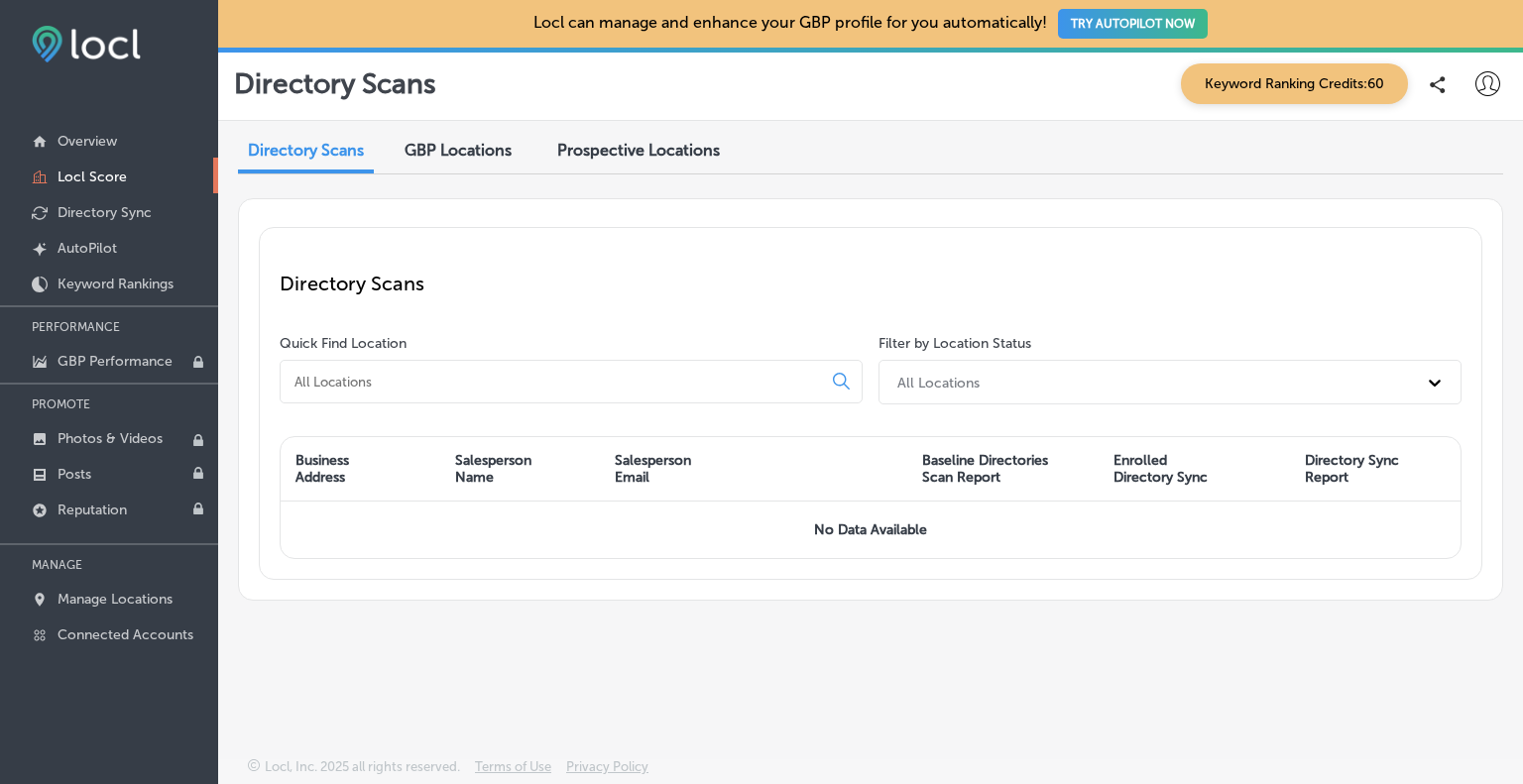 click on "Prospective Locations" at bounding box center (639, 150) 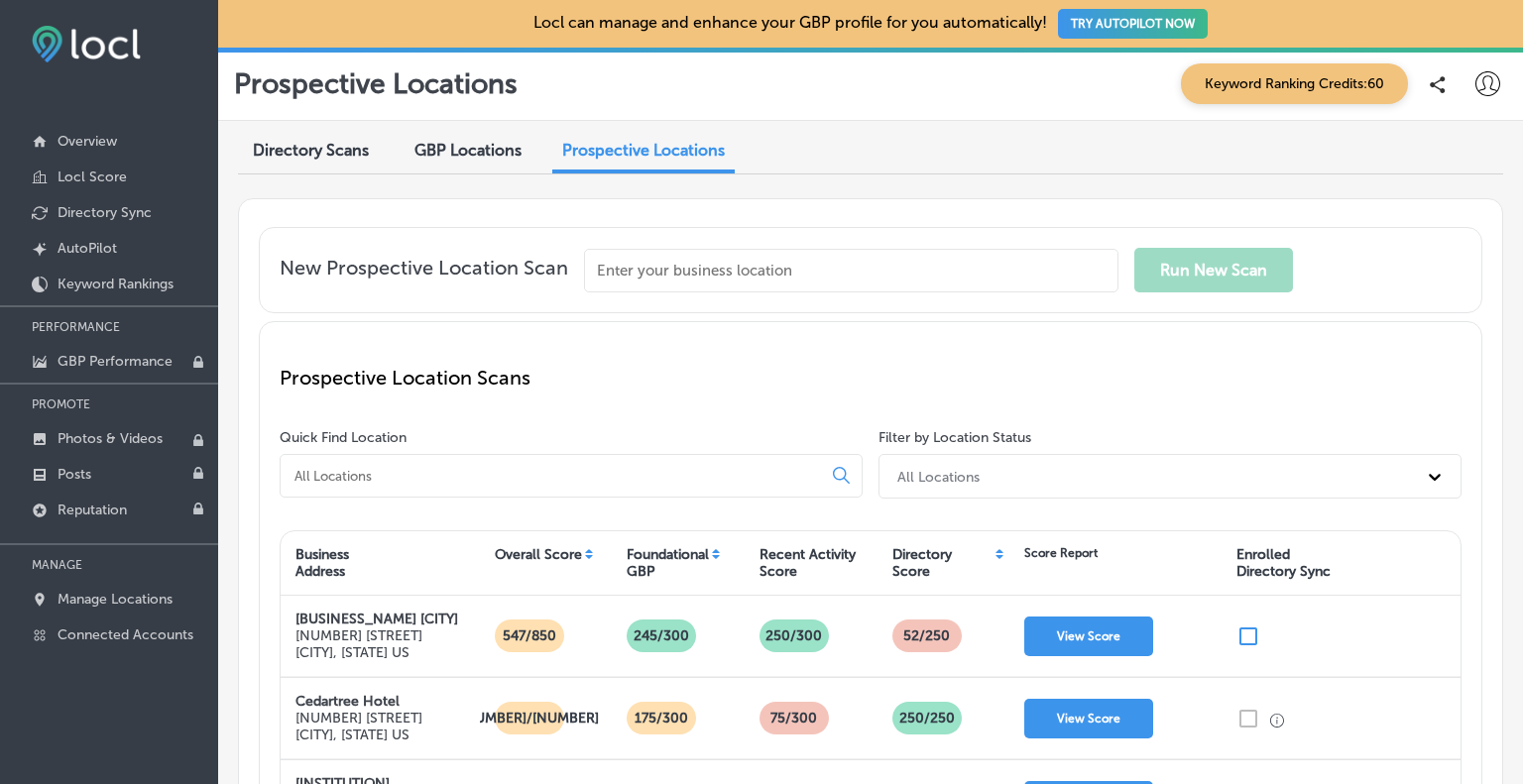 click at bounding box center [851, 271] 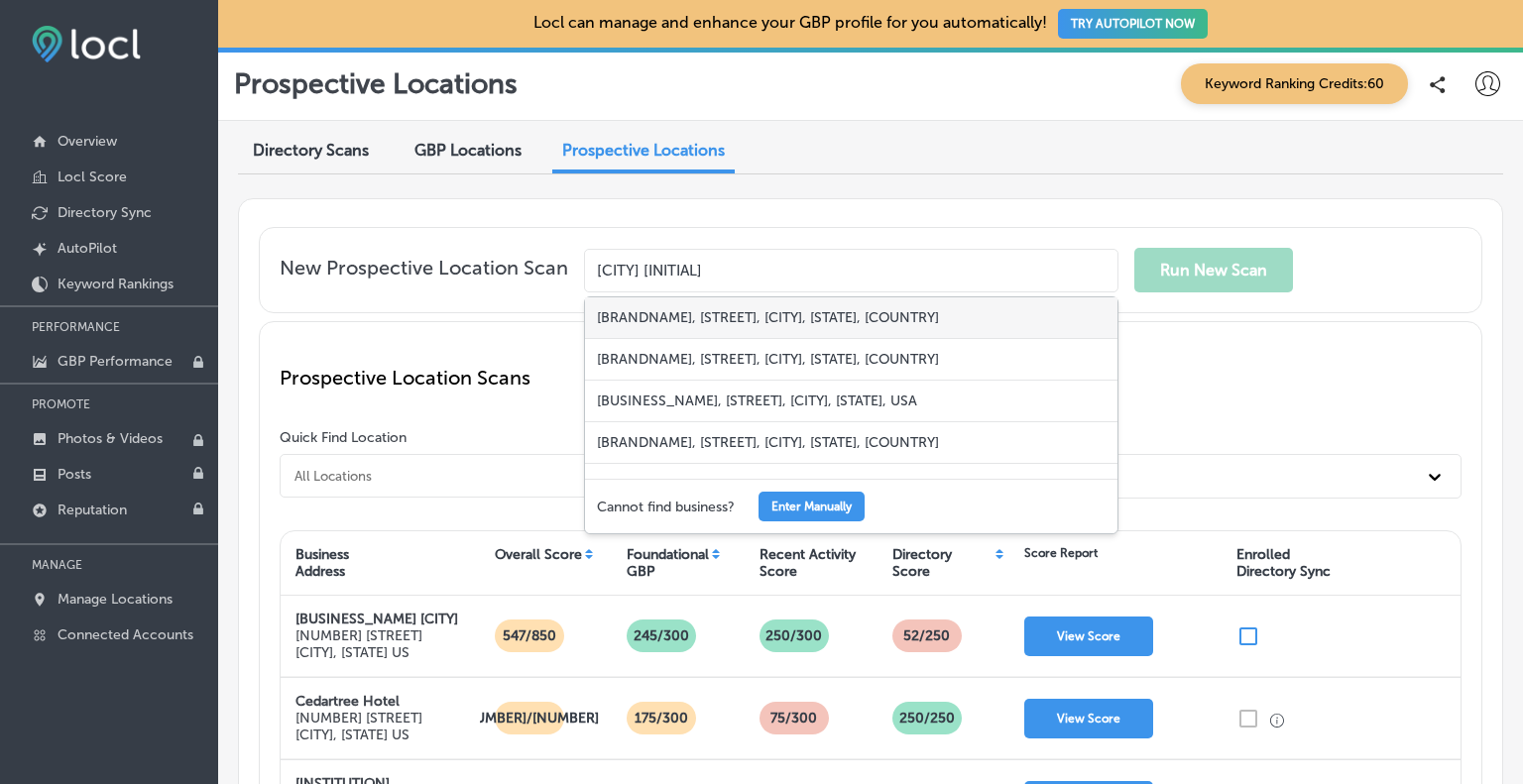 click on "[BRANDNAME], [STREET], [CITY], [STATE], [COUNTRY]" at bounding box center [851, 318] 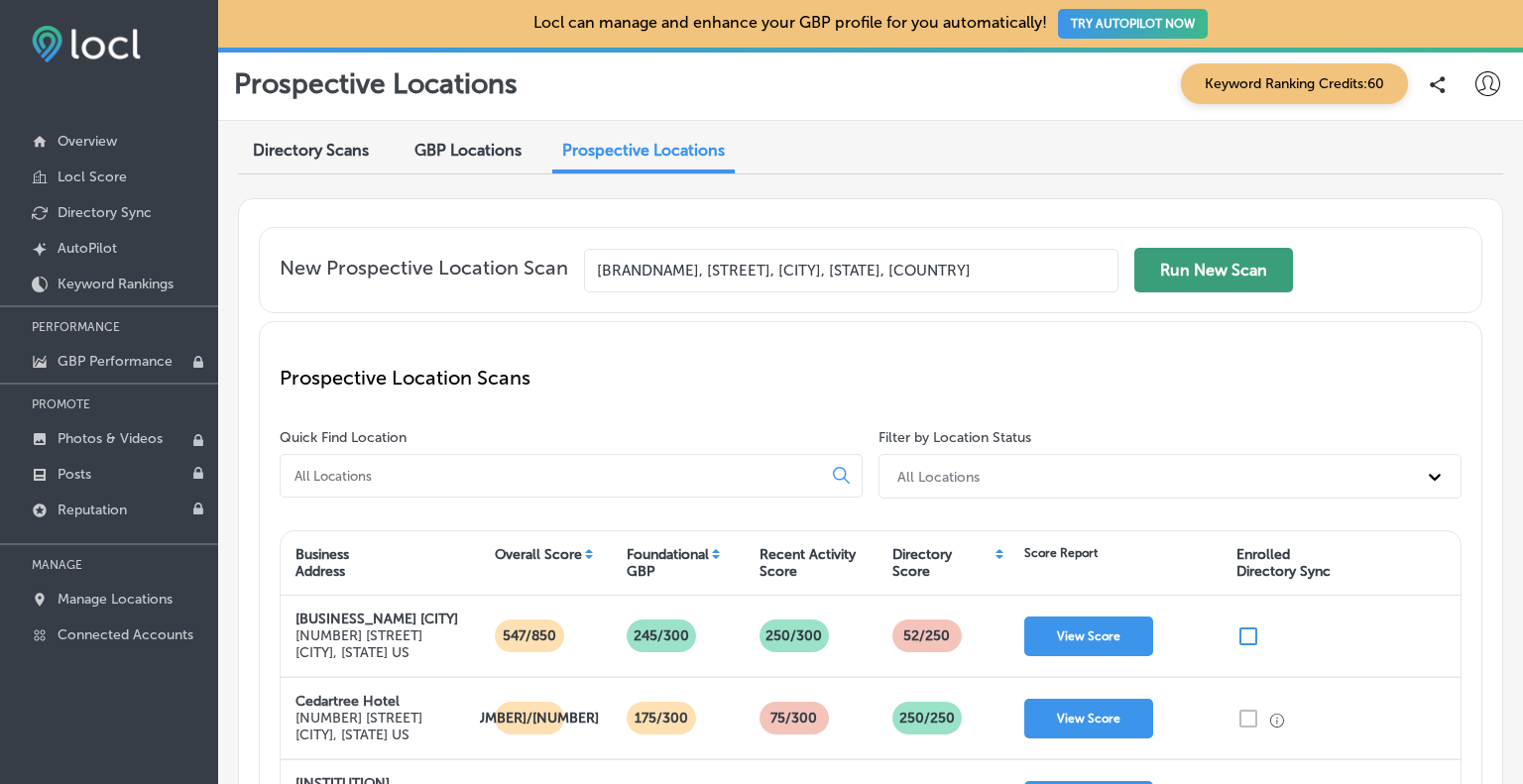 click on "Run New Scan" at bounding box center (1214, 270) 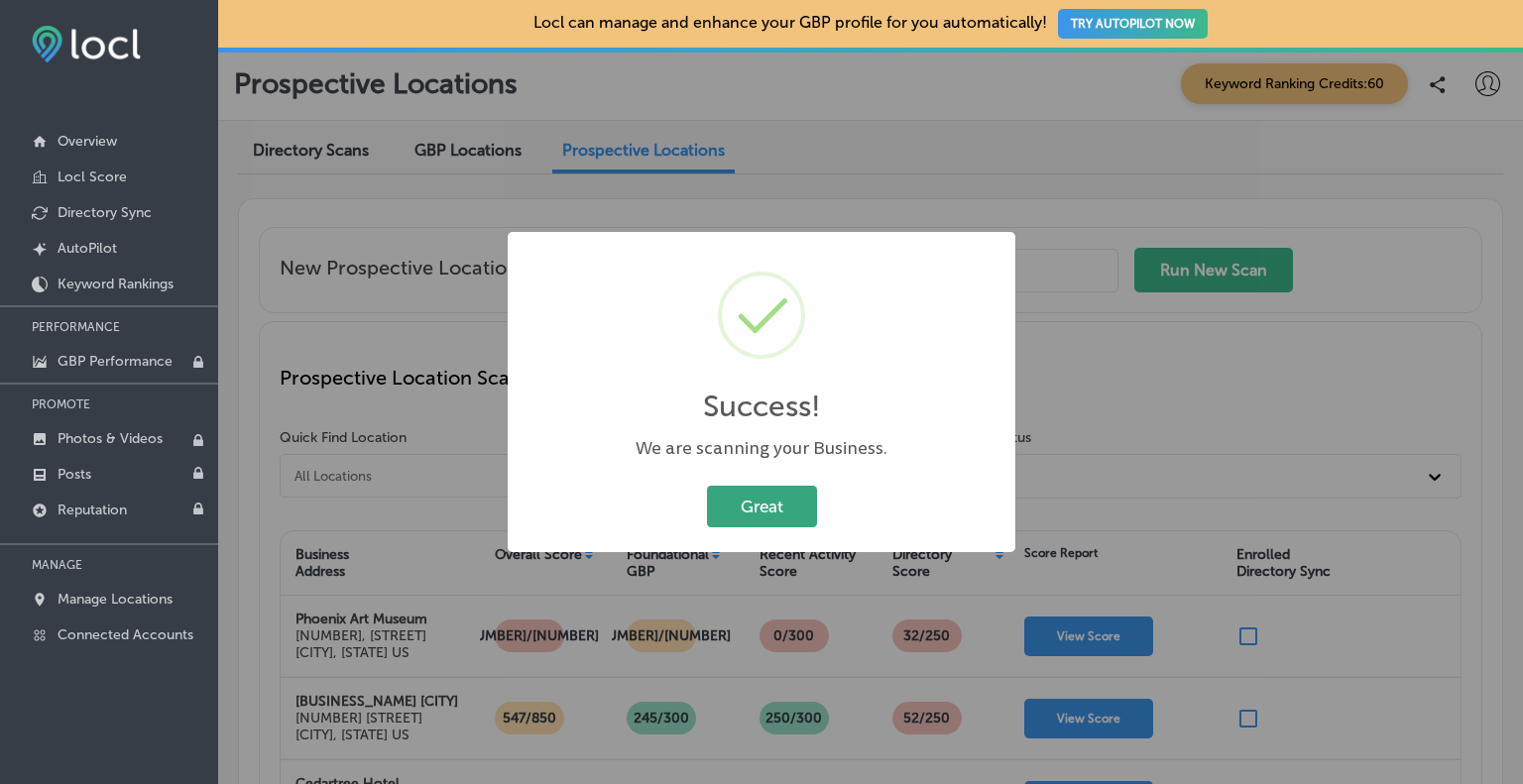 click on "Great" at bounding box center [762, 505] 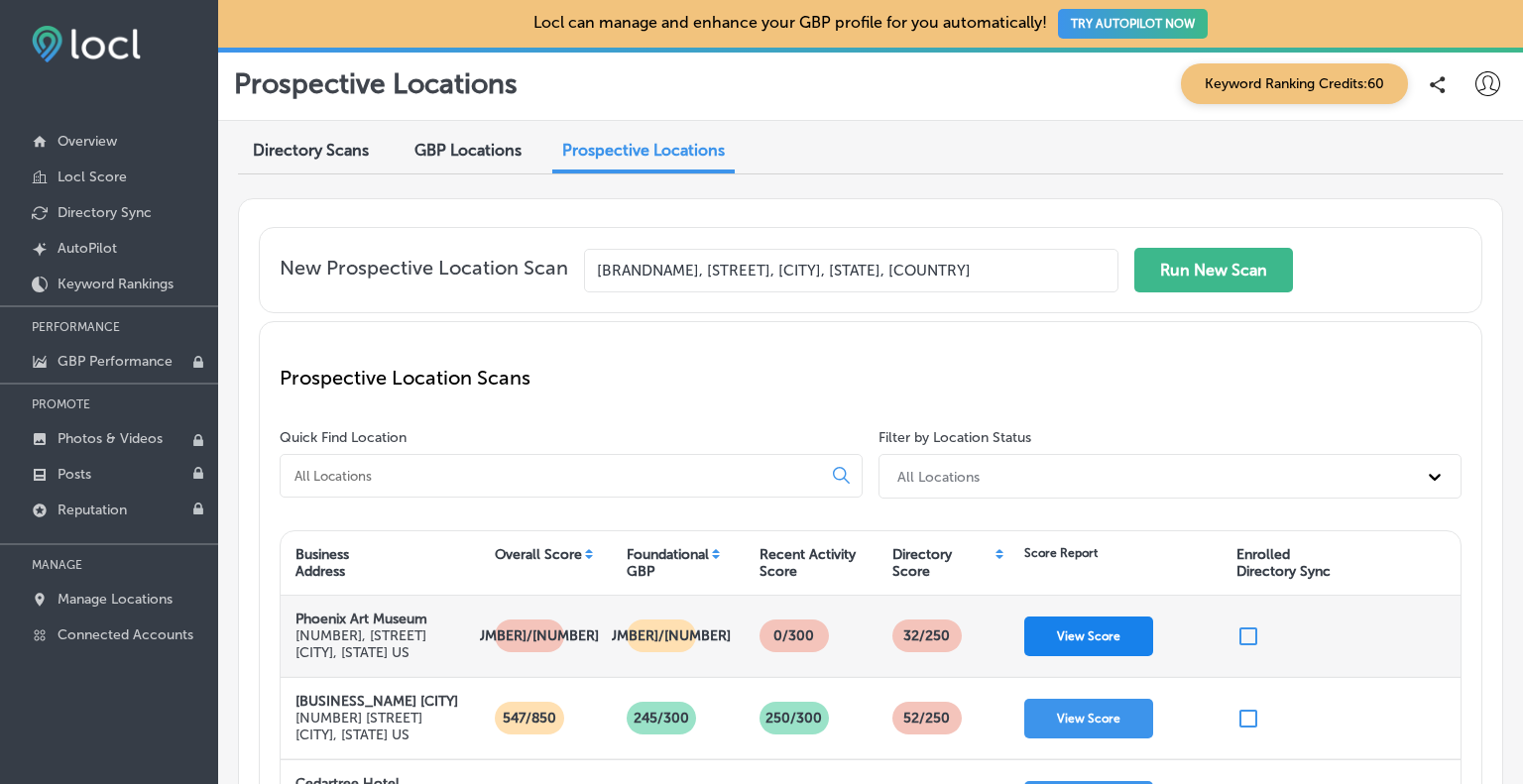 click on "View Score" at bounding box center [1089, 636] 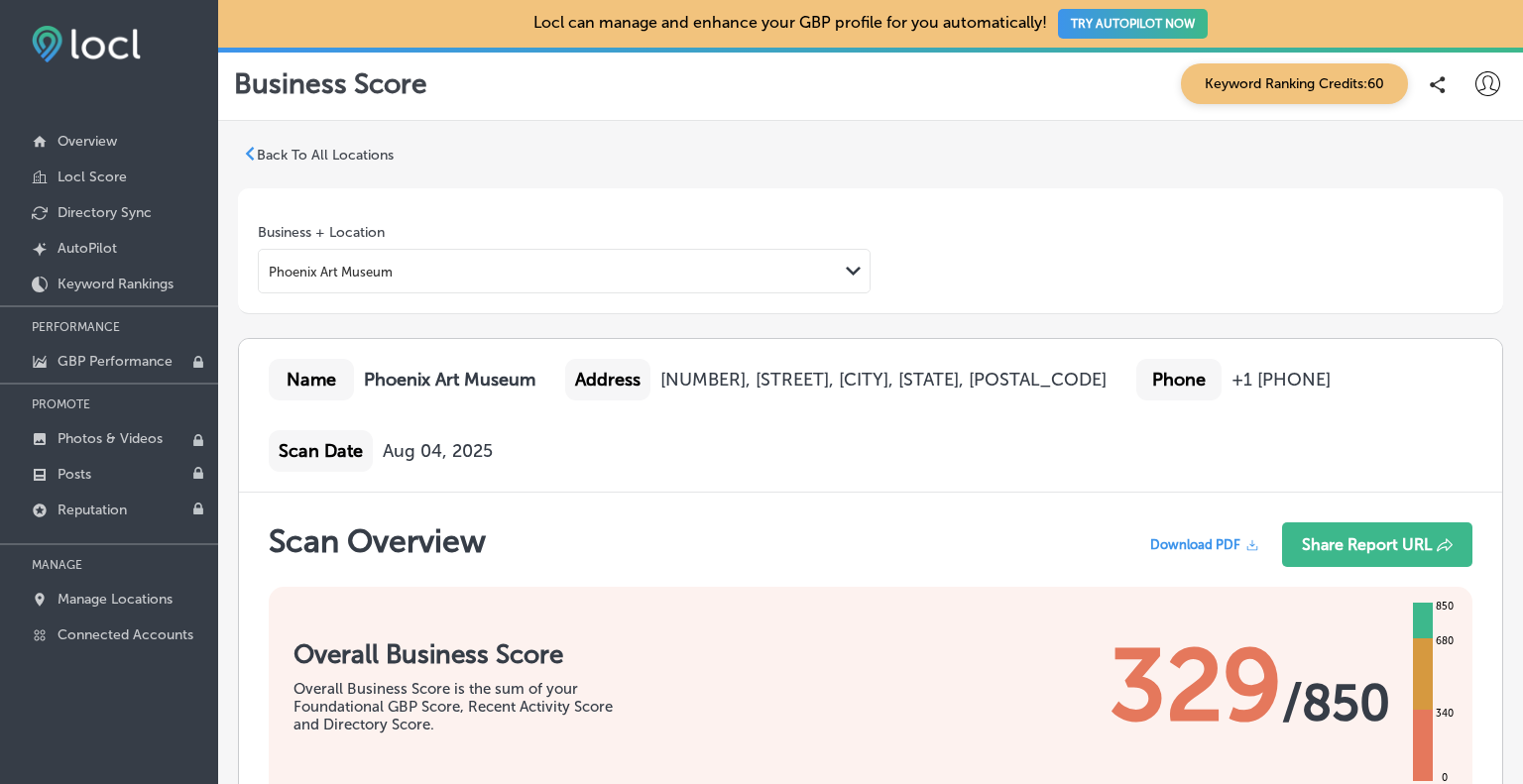 click on "Download PDF" at bounding box center (1195, 544) 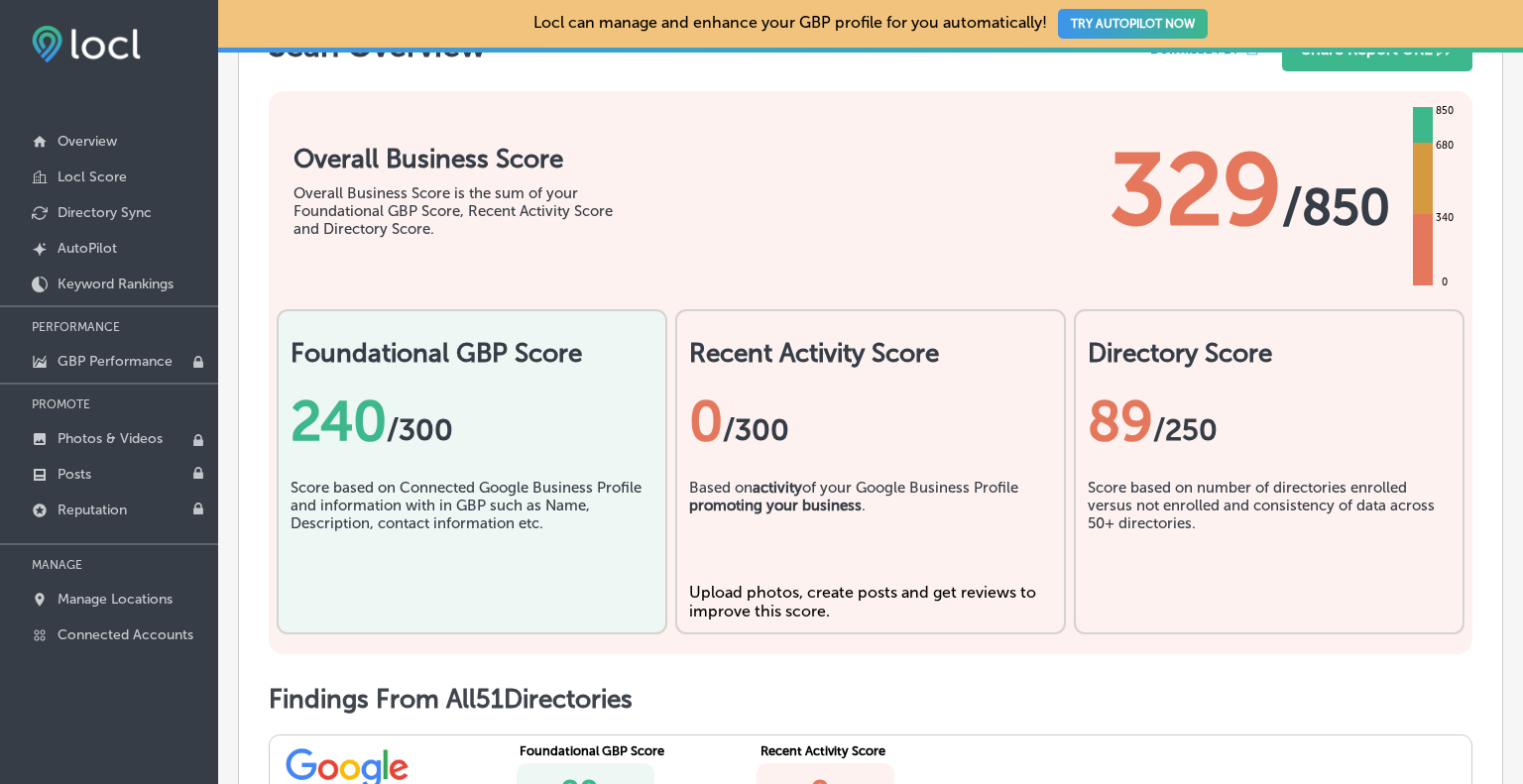 scroll, scrollTop: 0, scrollLeft: 0, axis: both 